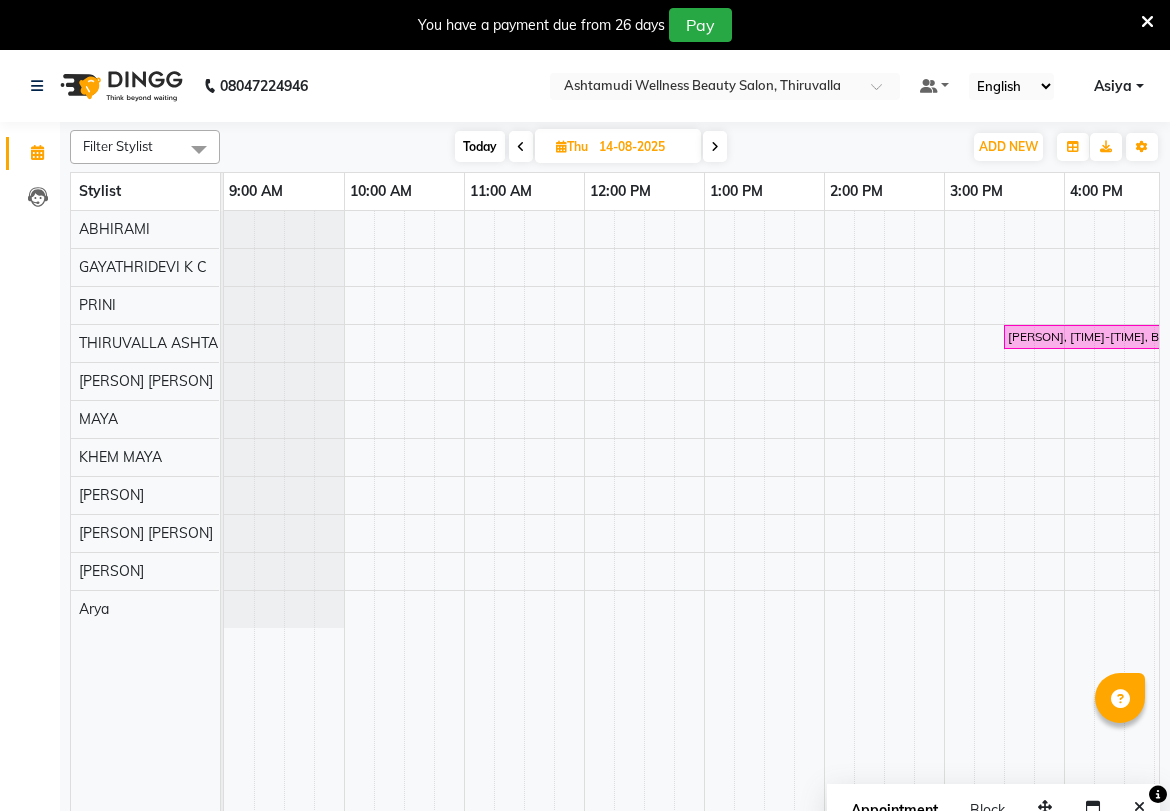 scroll, scrollTop: 0, scrollLeft: 0, axis: both 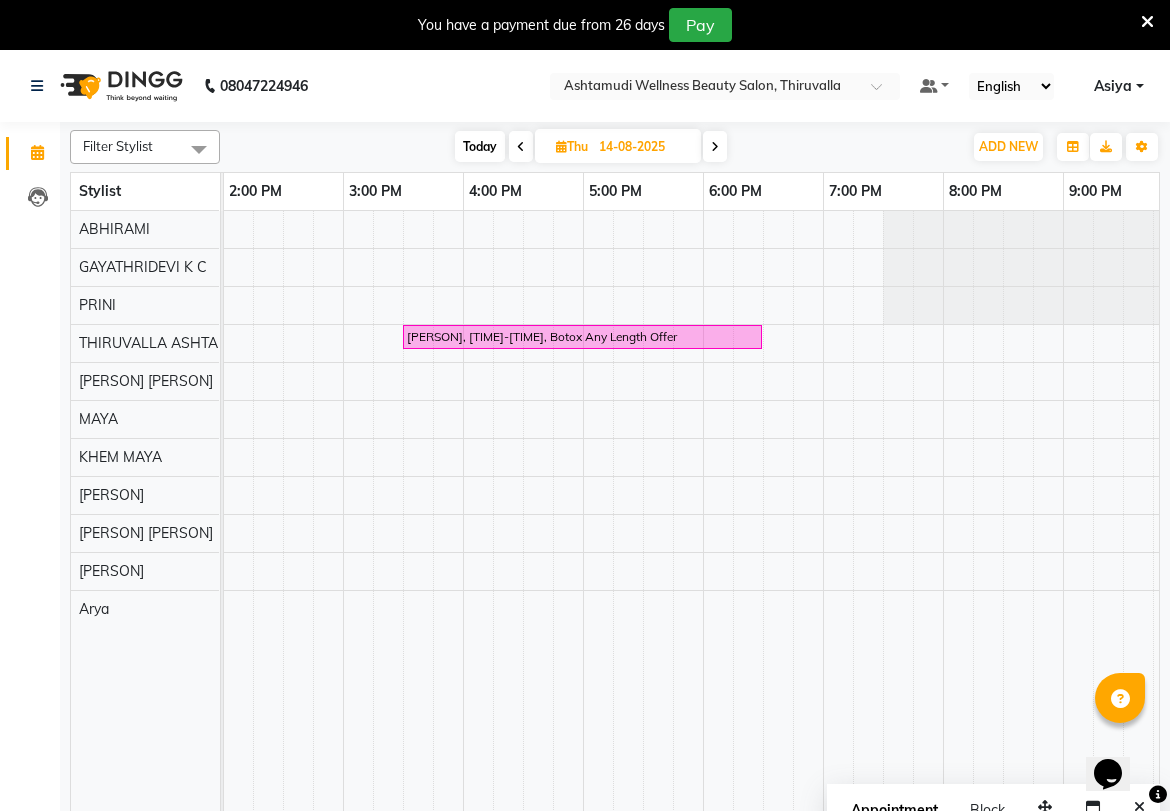 click at bounding box center [705, 88] 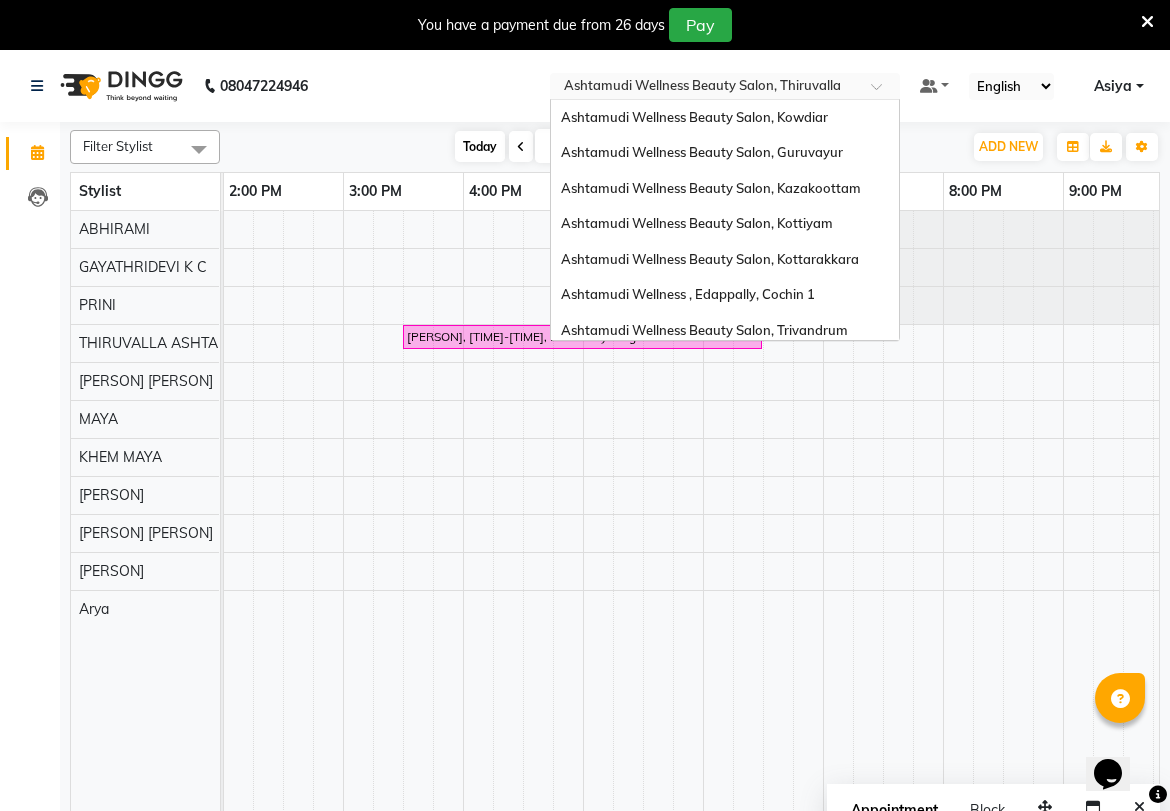 scroll, scrollTop: 247, scrollLeft: 0, axis: vertical 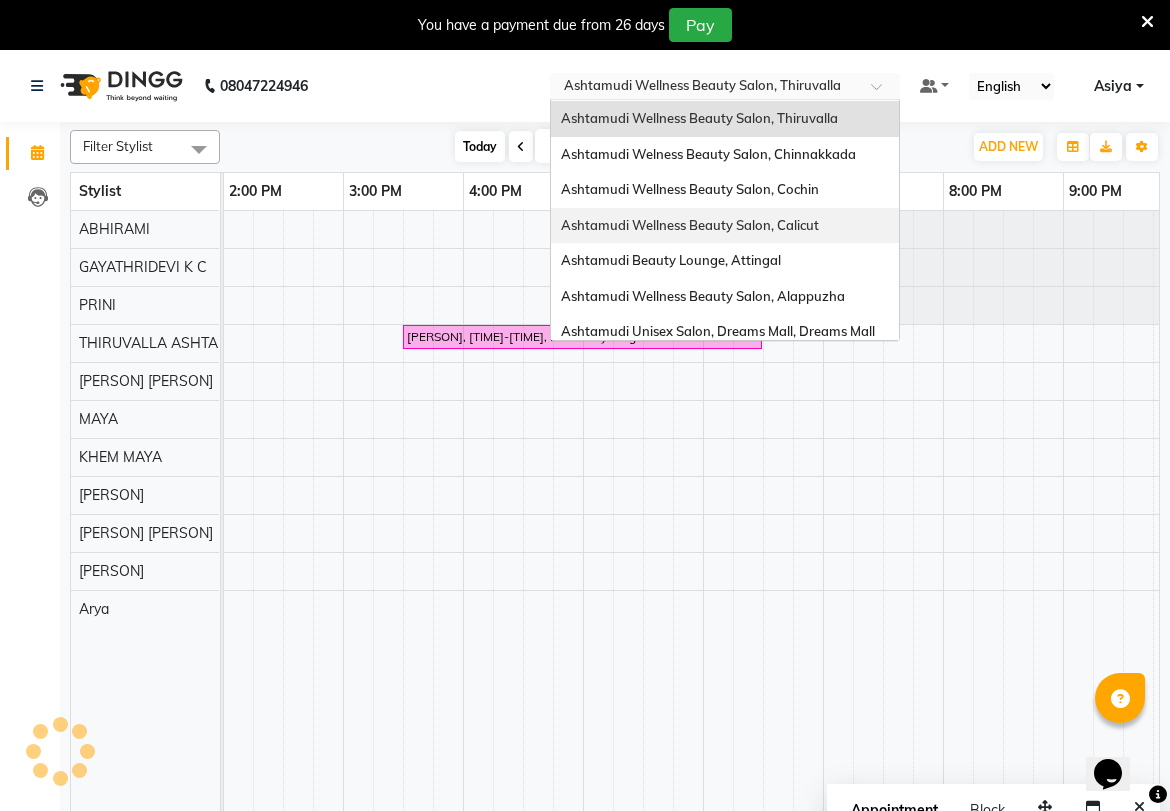 click on "Ashtamudi Wellness Beauty Salon, Calicut" at bounding box center [690, 225] 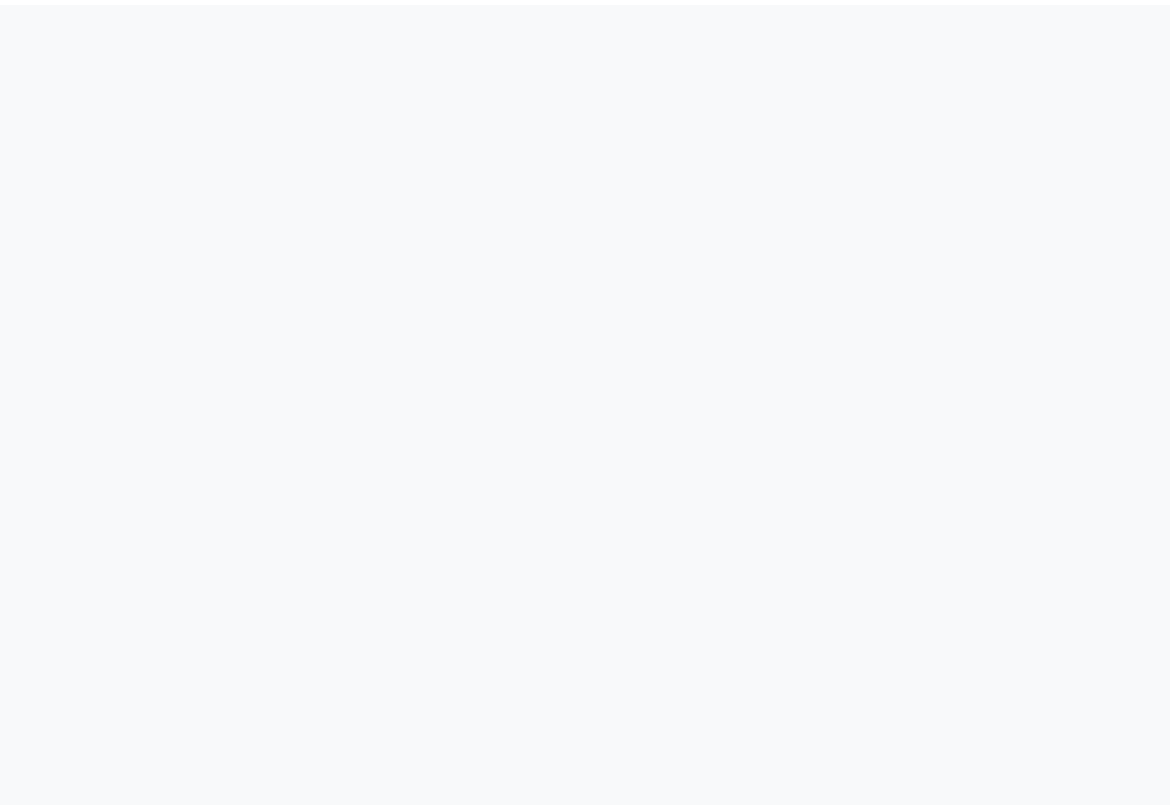 scroll, scrollTop: 0, scrollLeft: 0, axis: both 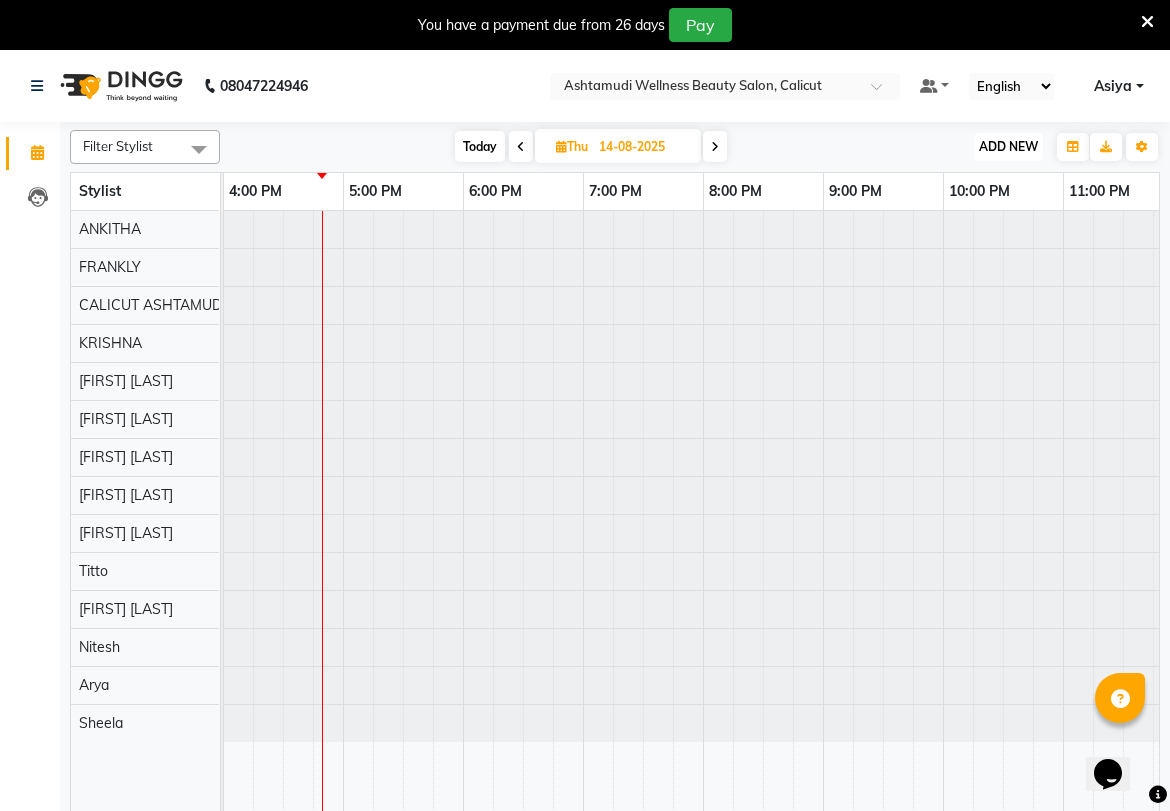 click on "ADD NEW Toggle Dropdown" at bounding box center (1008, 147) 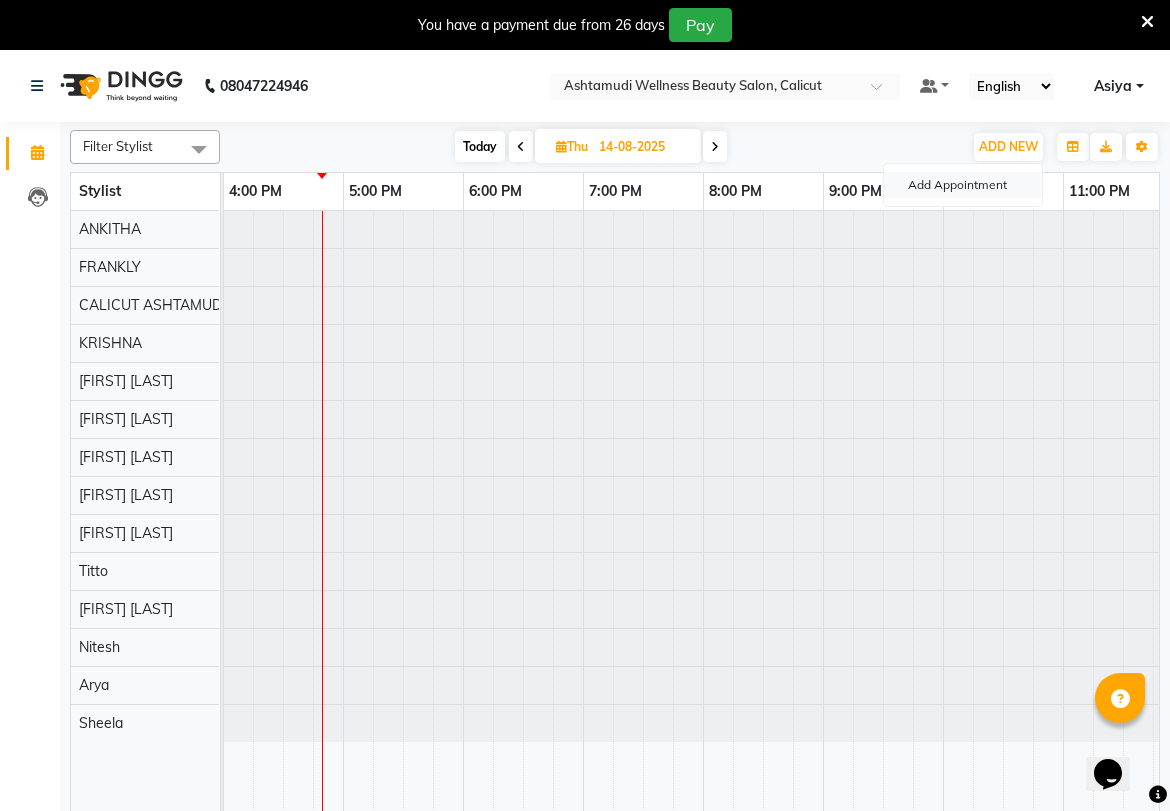 click on "Add Appointment" at bounding box center [963, 185] 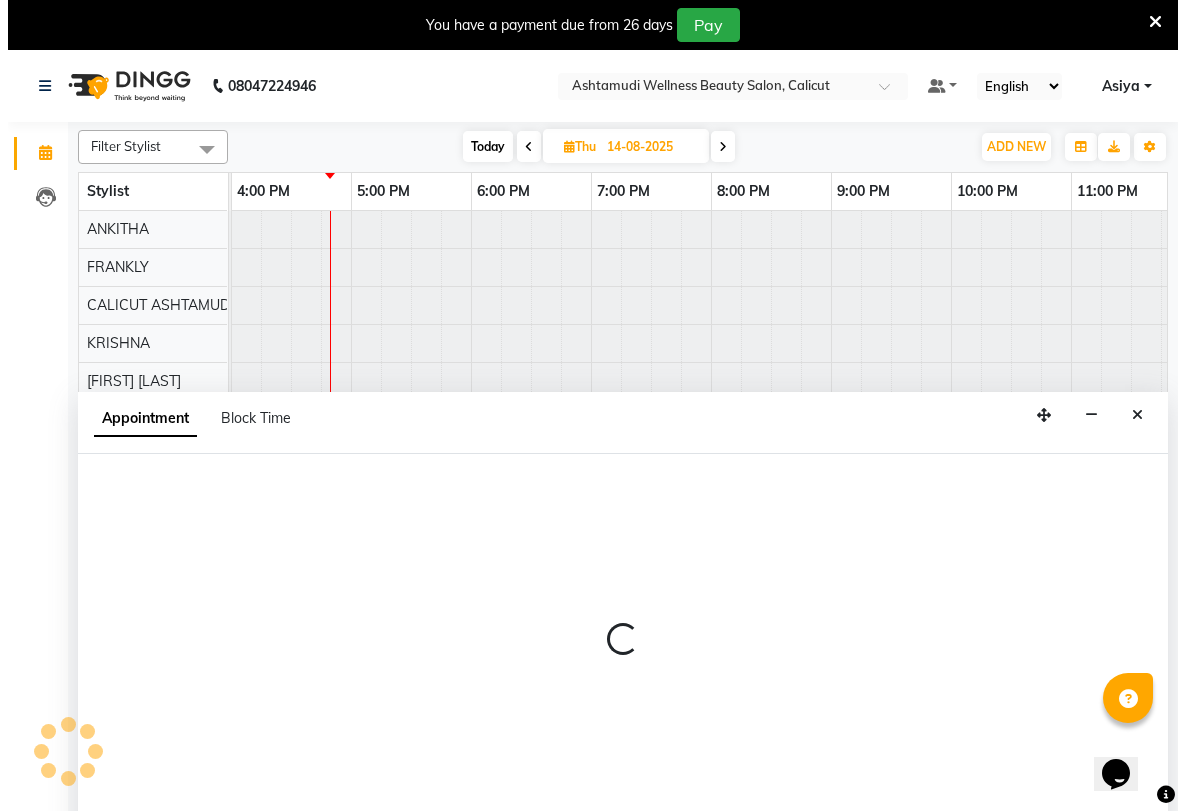 scroll, scrollTop: 50, scrollLeft: 0, axis: vertical 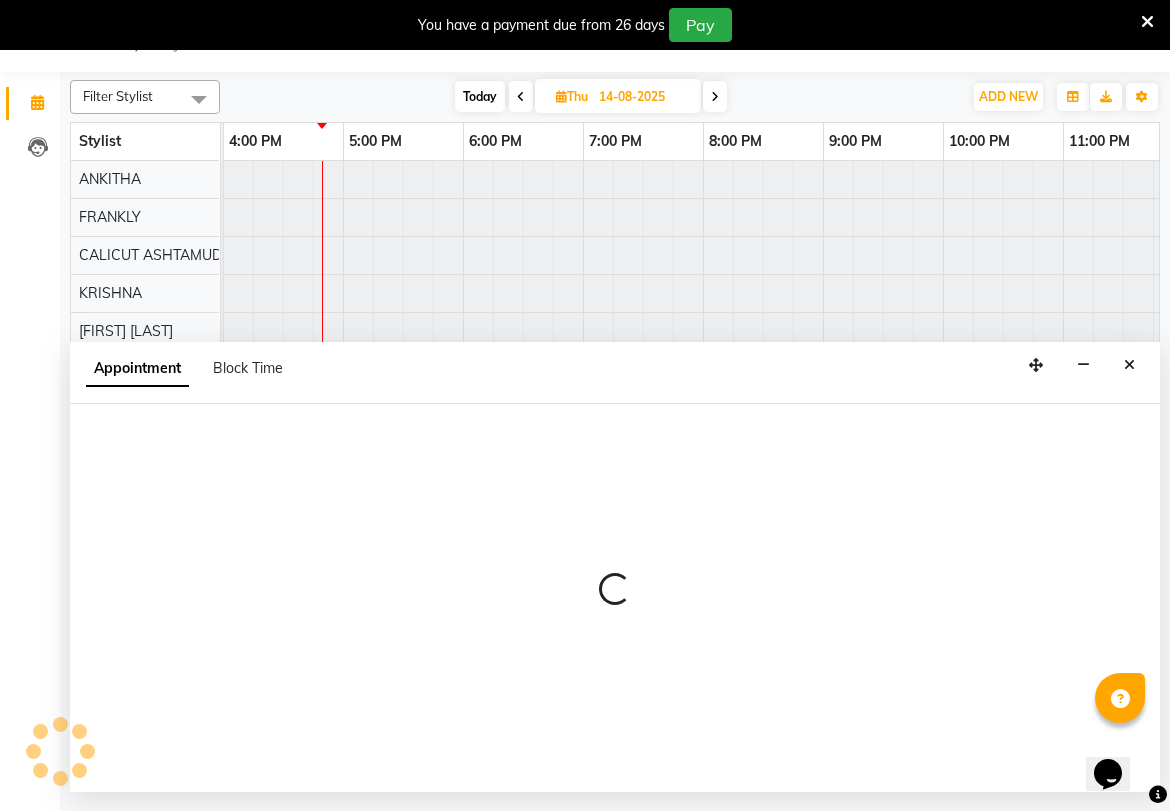 select on "600" 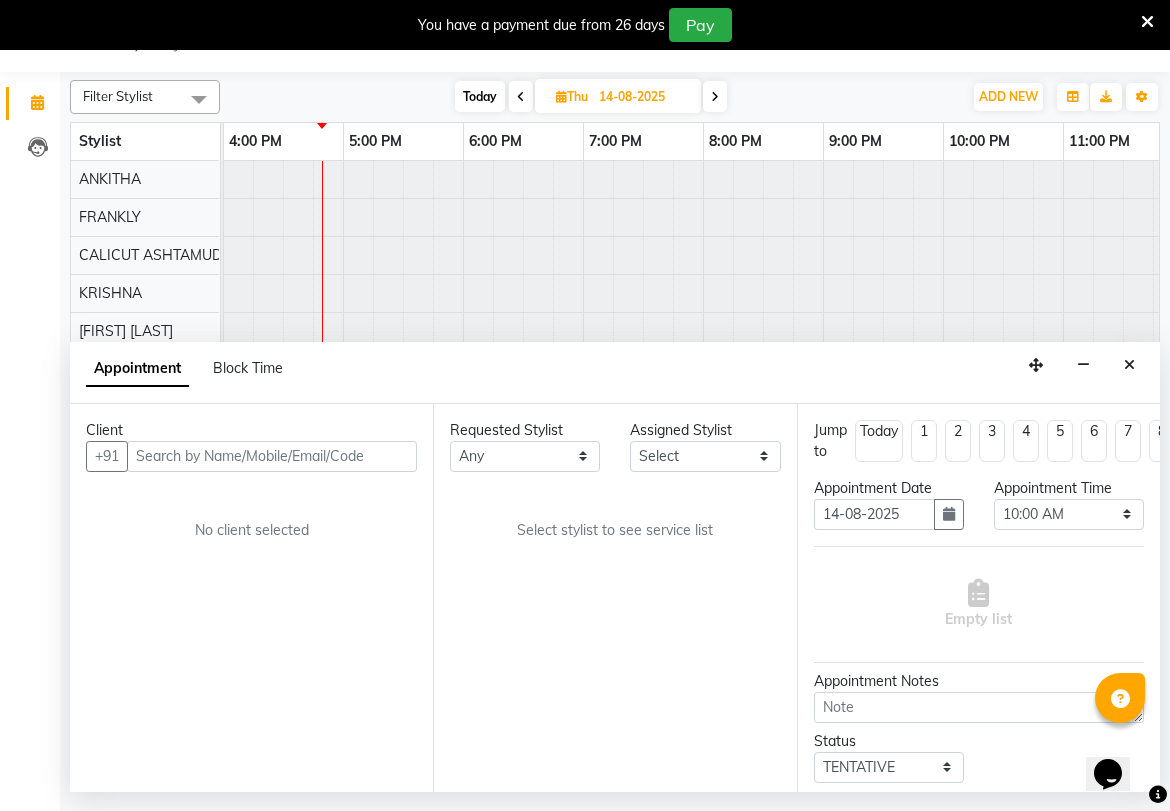 click at bounding box center [272, 456] 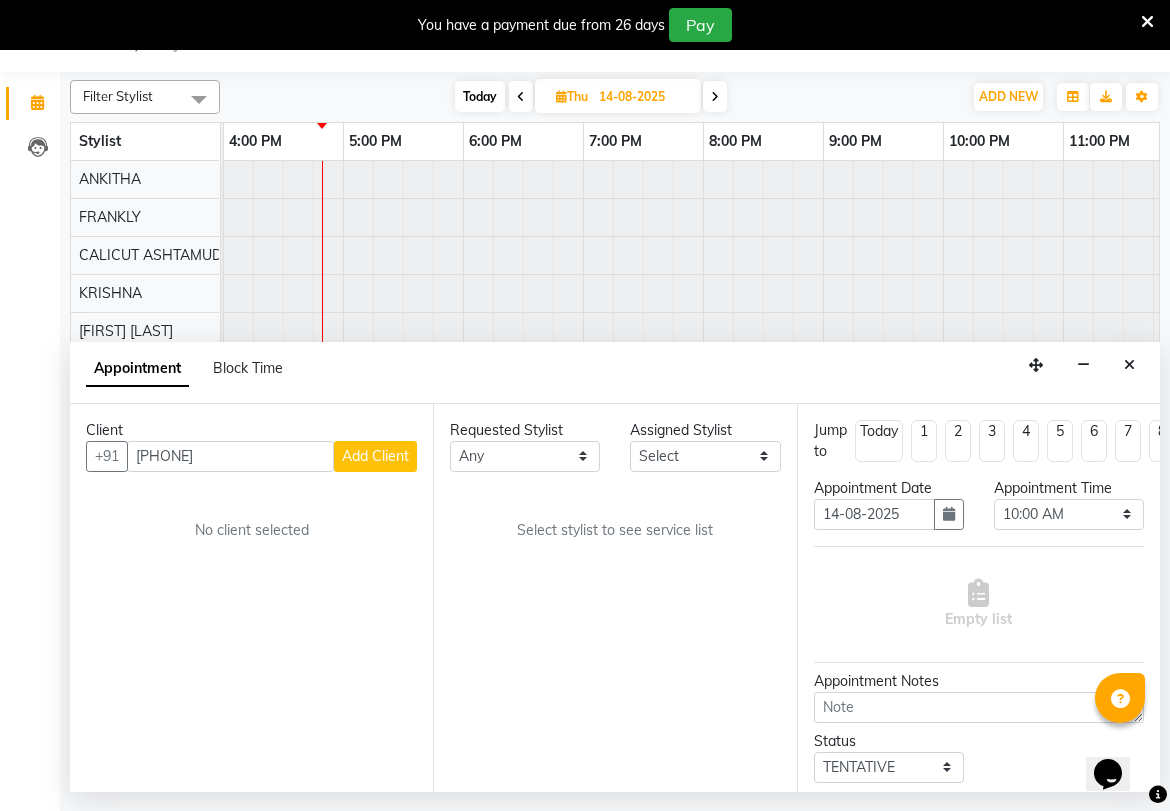 type on "[PHONE]" 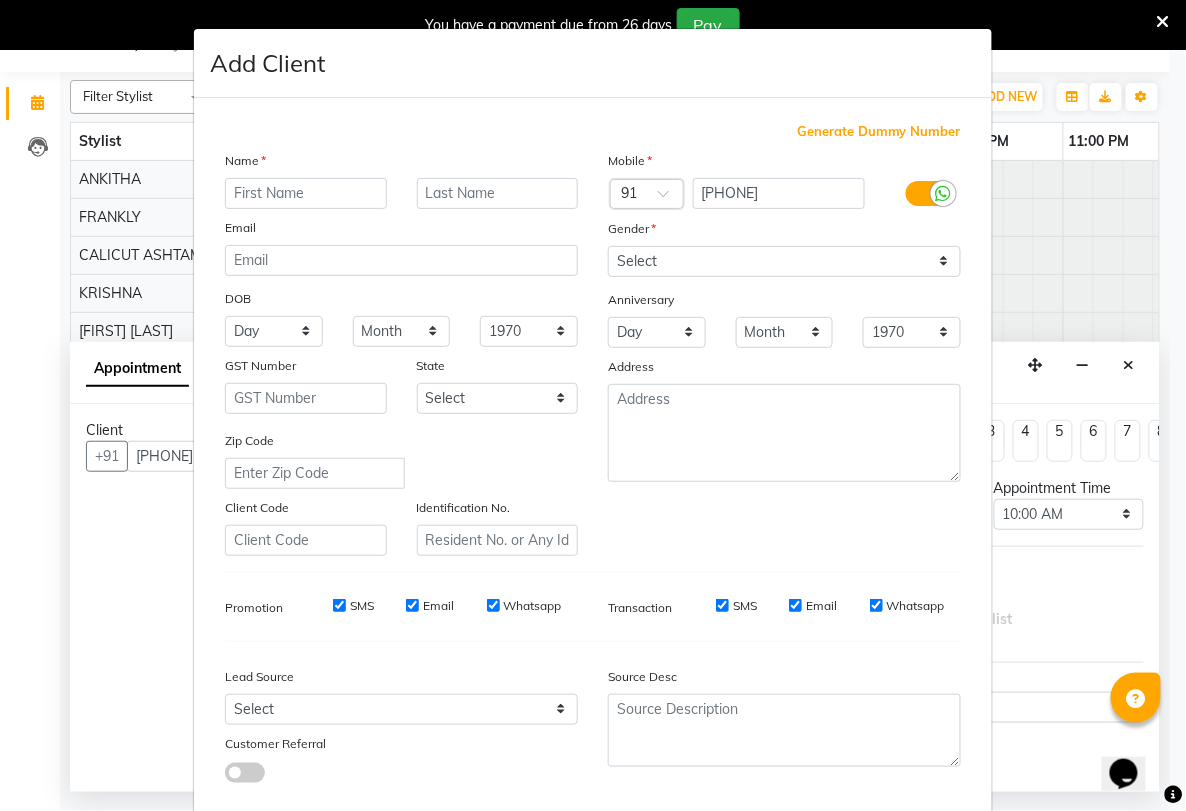 click at bounding box center (306, 193) 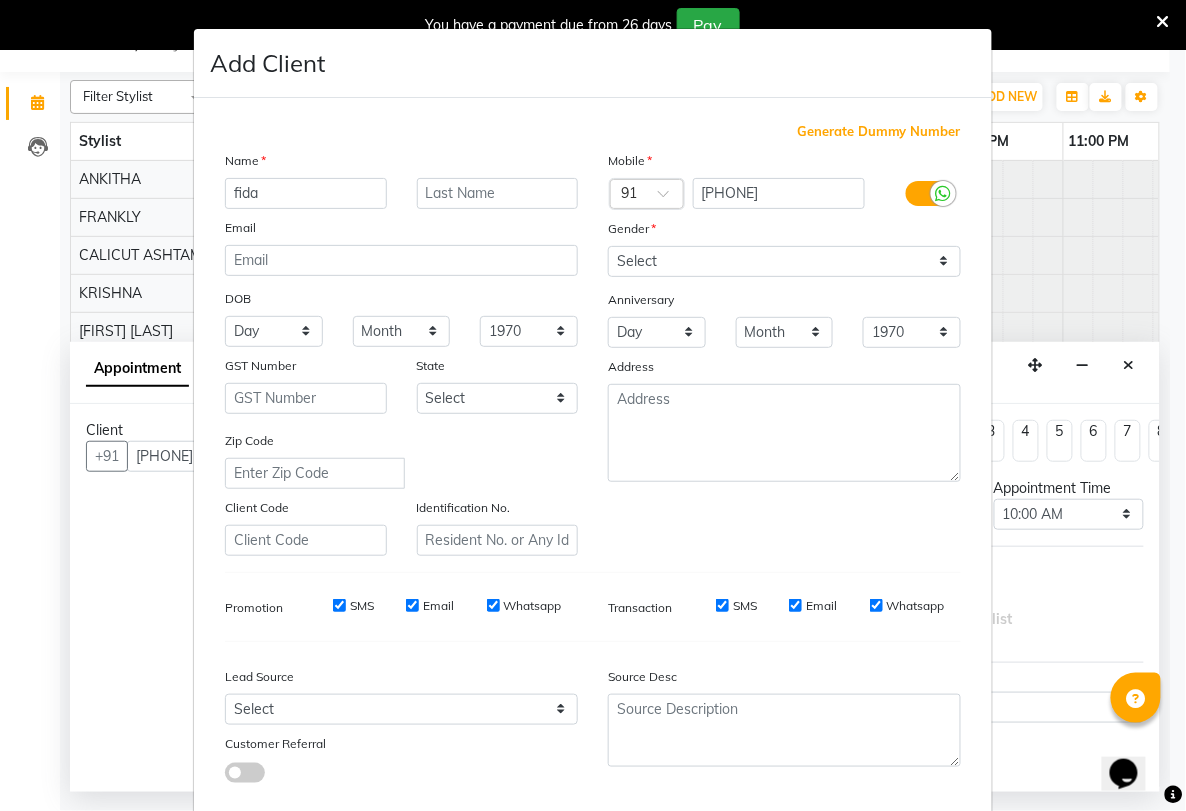 click on "fida" at bounding box center [306, 193] 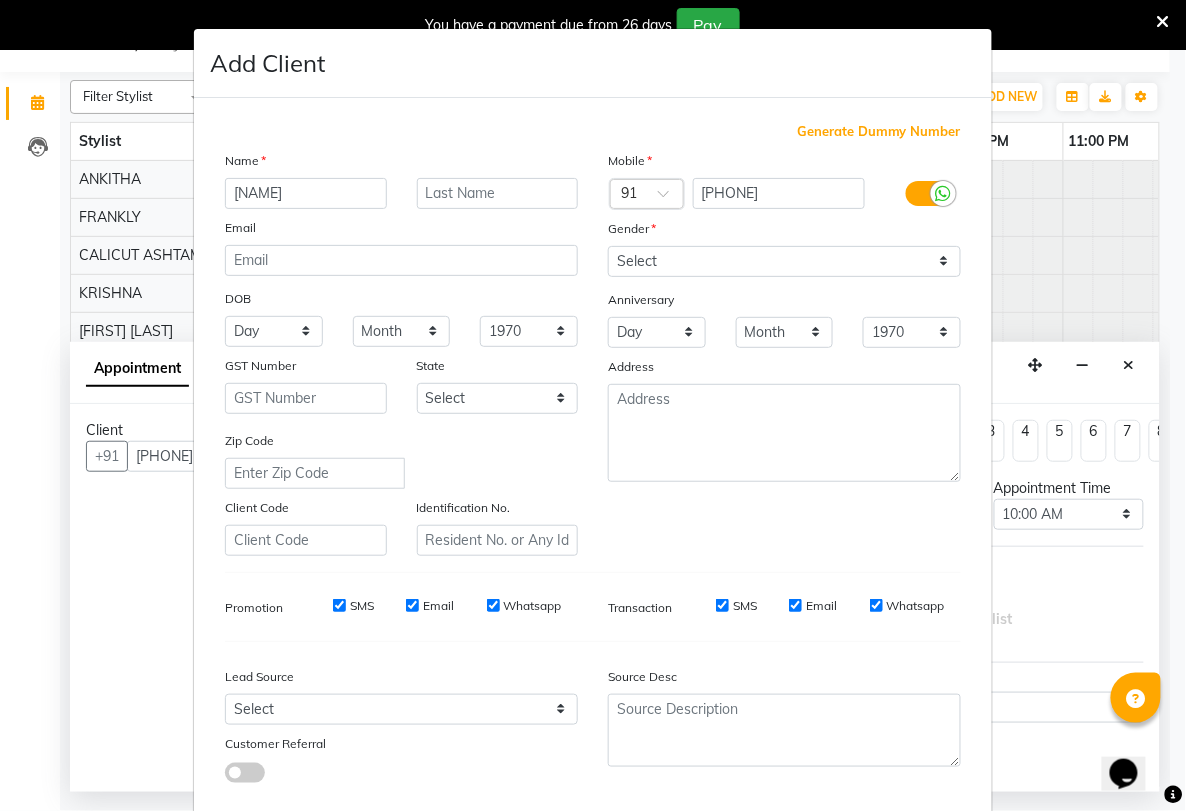 type on "[NAME]" 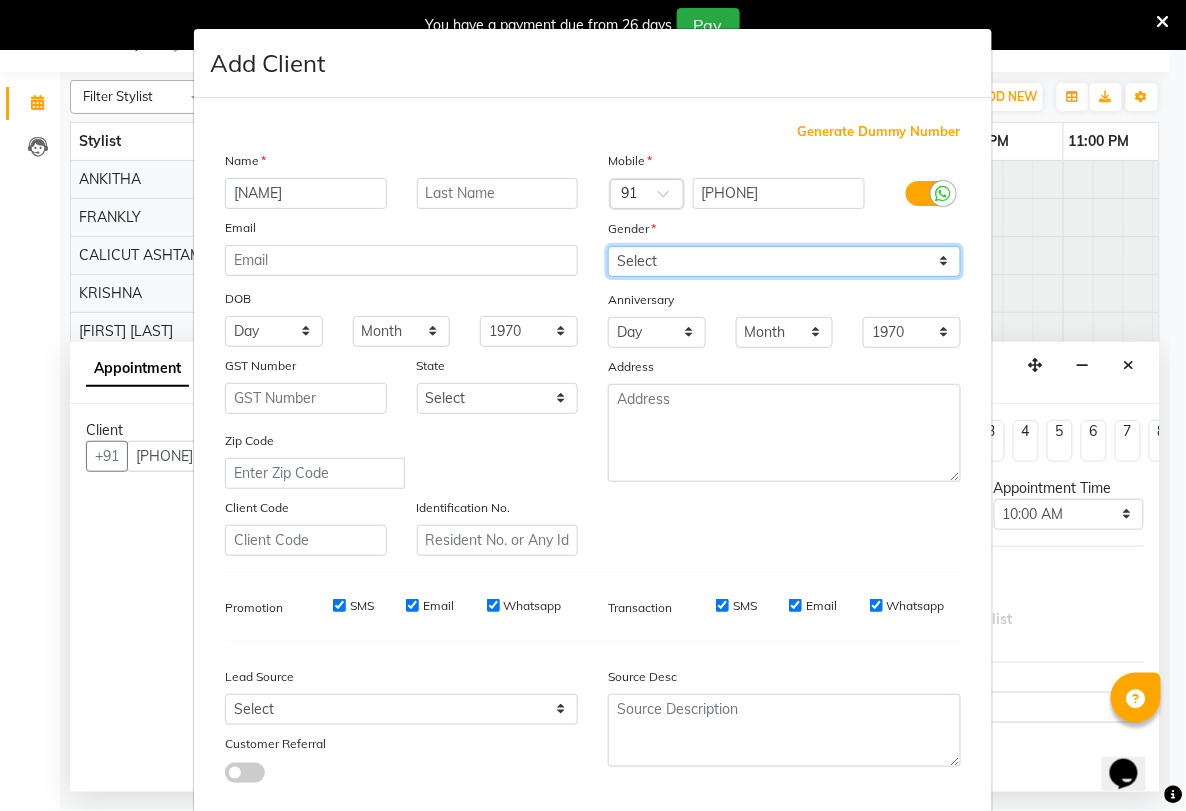 click on "Select Male Female Other Prefer Not To Say" at bounding box center [784, 261] 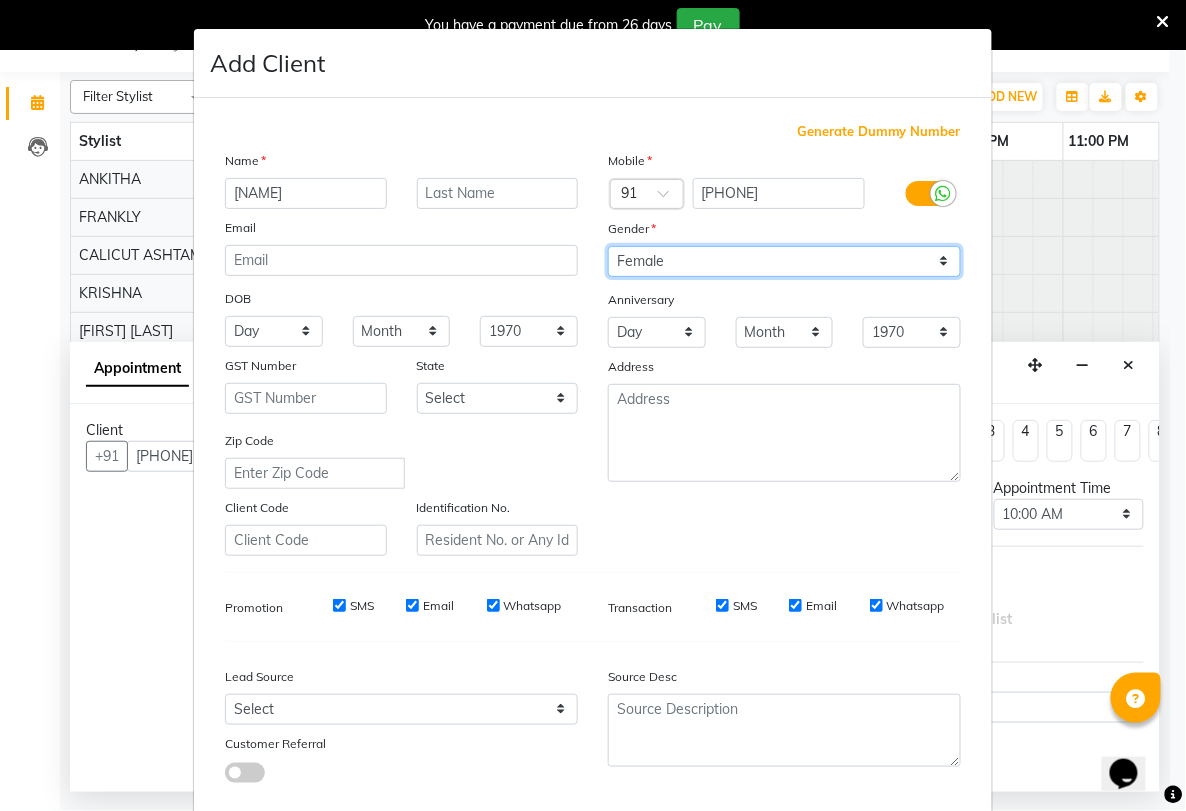 click on "Select Male Female Other Prefer Not To Say" at bounding box center (784, 261) 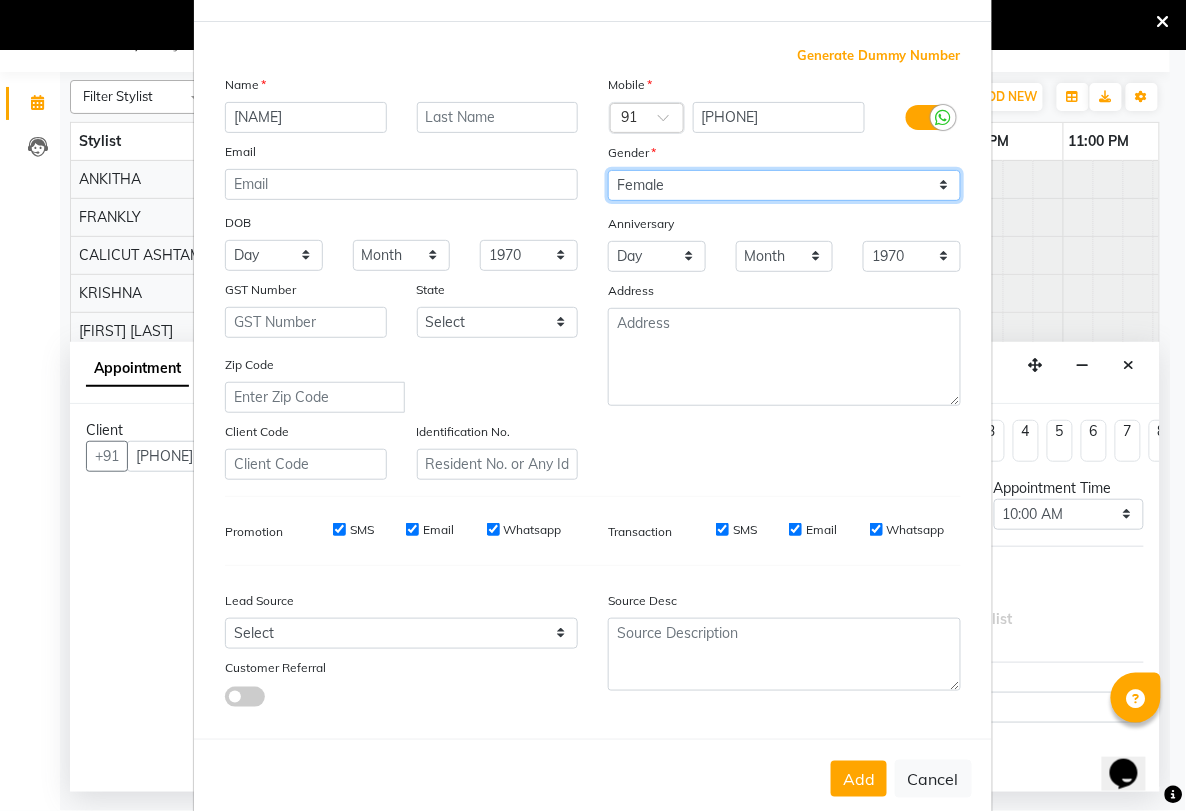 scroll, scrollTop: 113, scrollLeft: 0, axis: vertical 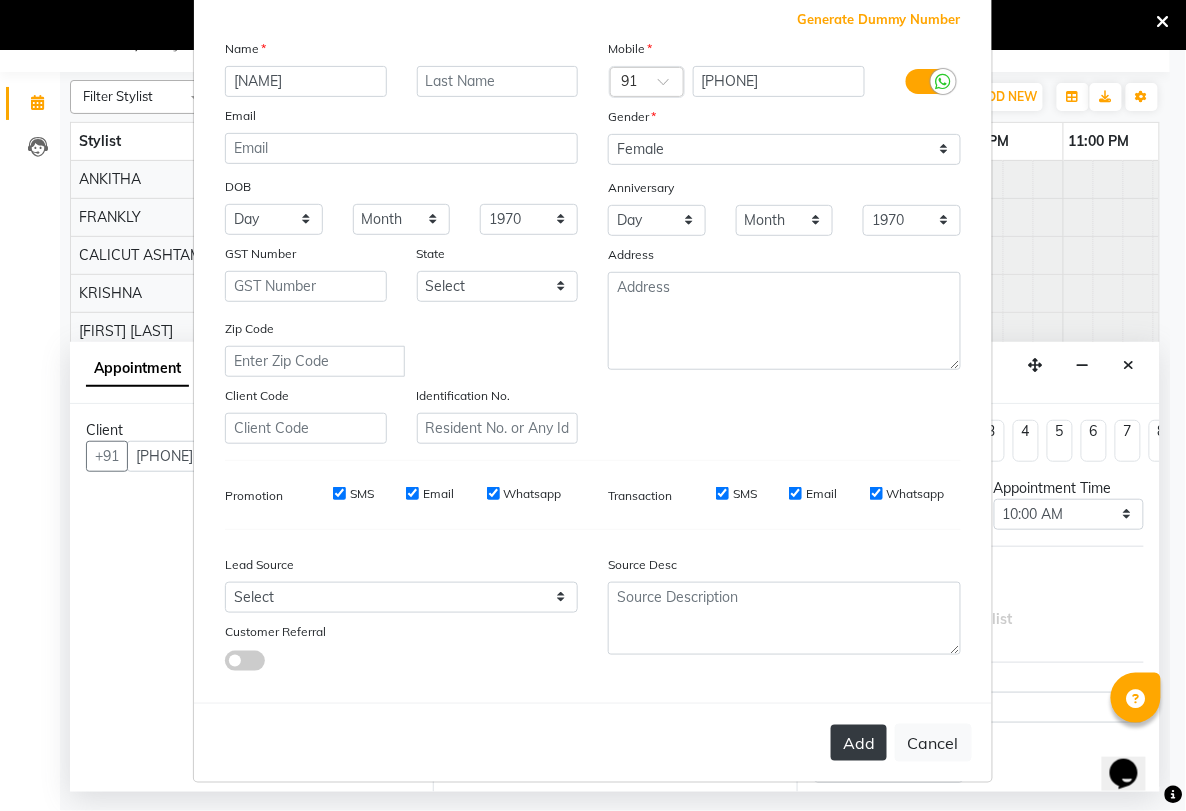 click on "Add" at bounding box center (859, 743) 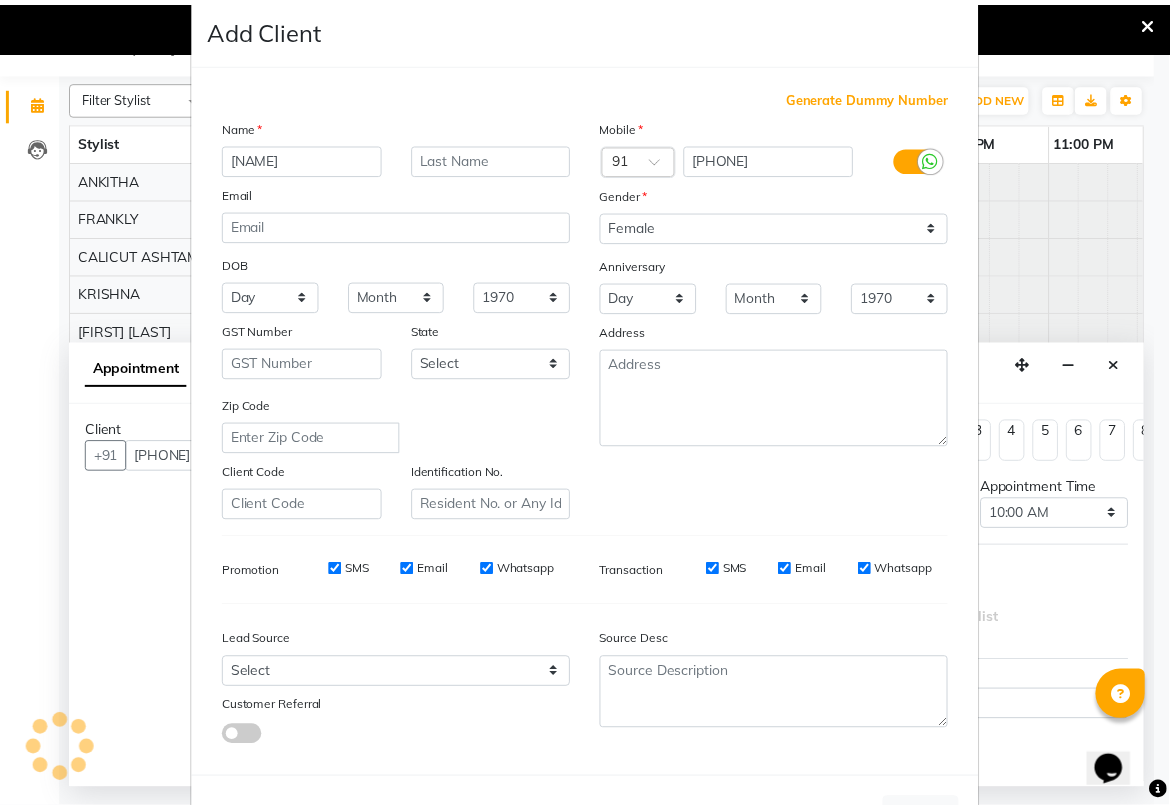scroll, scrollTop: 2, scrollLeft: 0, axis: vertical 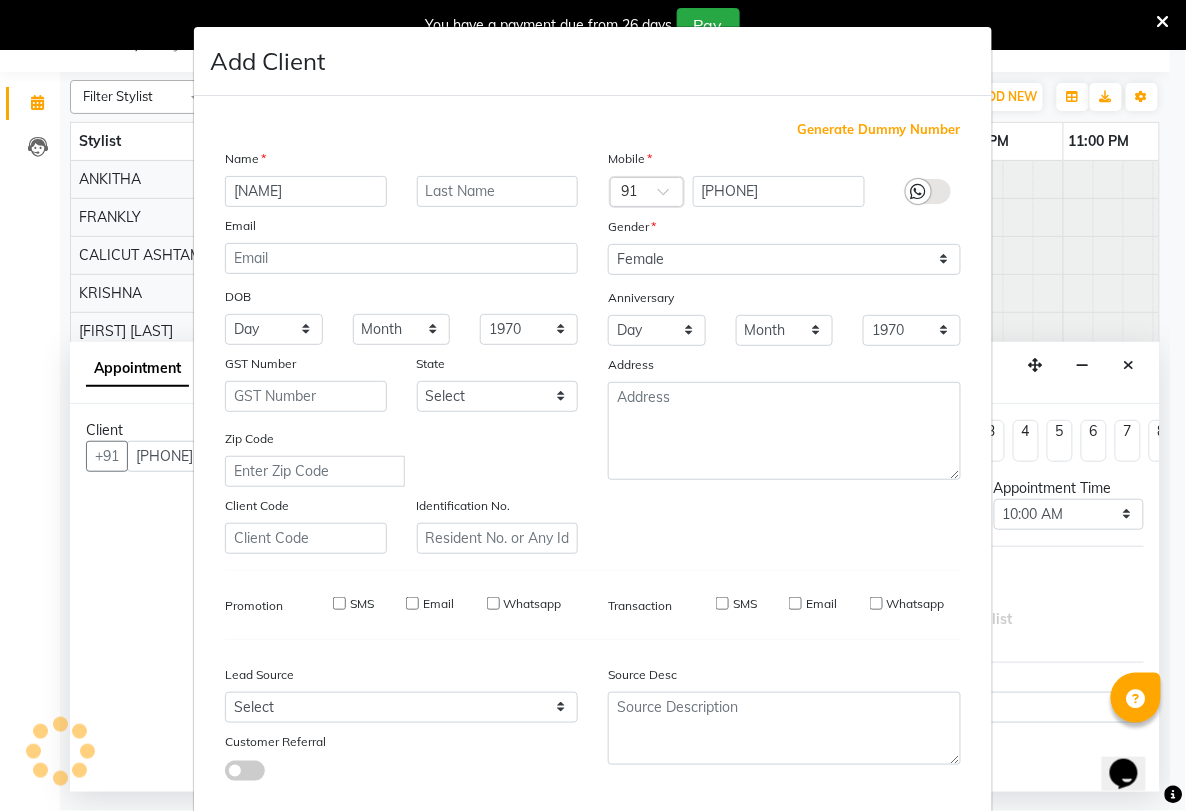 type on "[PHONE]" 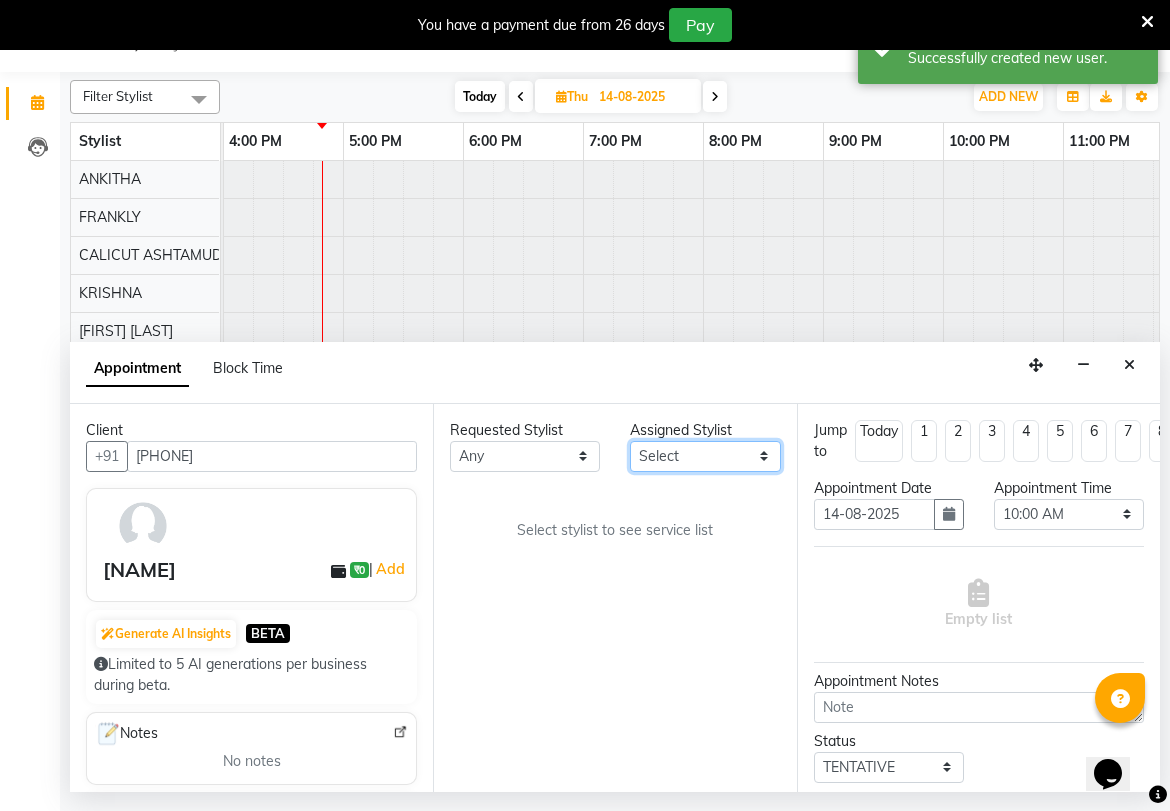 click on "Select [FIRST] [LAST] [FIRST] [LAST] [CITY] [CITY] [FIRST] [LAST] [FIRST] [LAST] [FIRST] [LAST] [FIRST] [LAST] [FIRST] [LAST] [FIRST] [LAST] [FIRST] [LAST] [FIRST] [LAST] [FIRST] [LAST] [FIRST] [LAST] [FIRST] [LAST]" at bounding box center (705, 456) 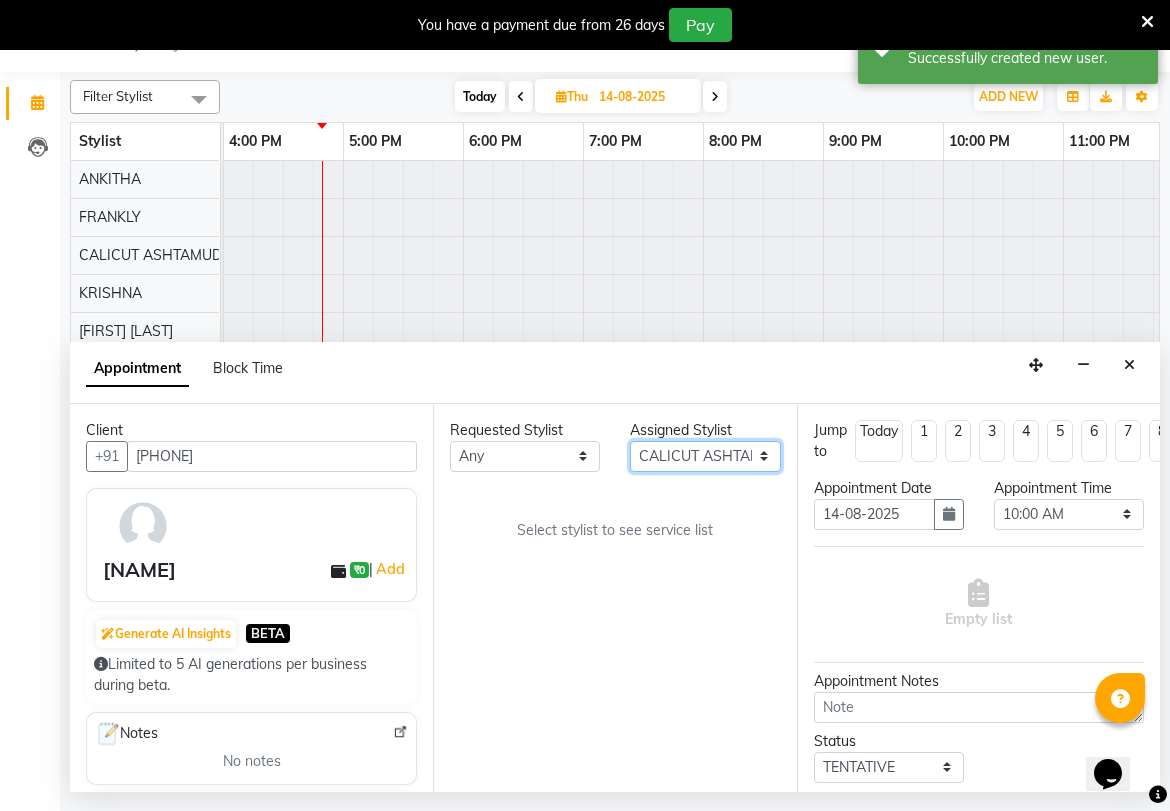 click on "Select [FIRST] [LAST] [FIRST] [LAST] [CITY] [CITY] [FIRST] [LAST] [FIRST] [LAST] [FIRST] [LAST] [FIRST] [LAST] [FIRST] [LAST] [FIRST] [LAST] [FIRST] [LAST] [FIRST] [LAST] [FIRST] [LAST] [FIRST] [LAST] [FIRST] [LAST]" at bounding box center (705, 456) 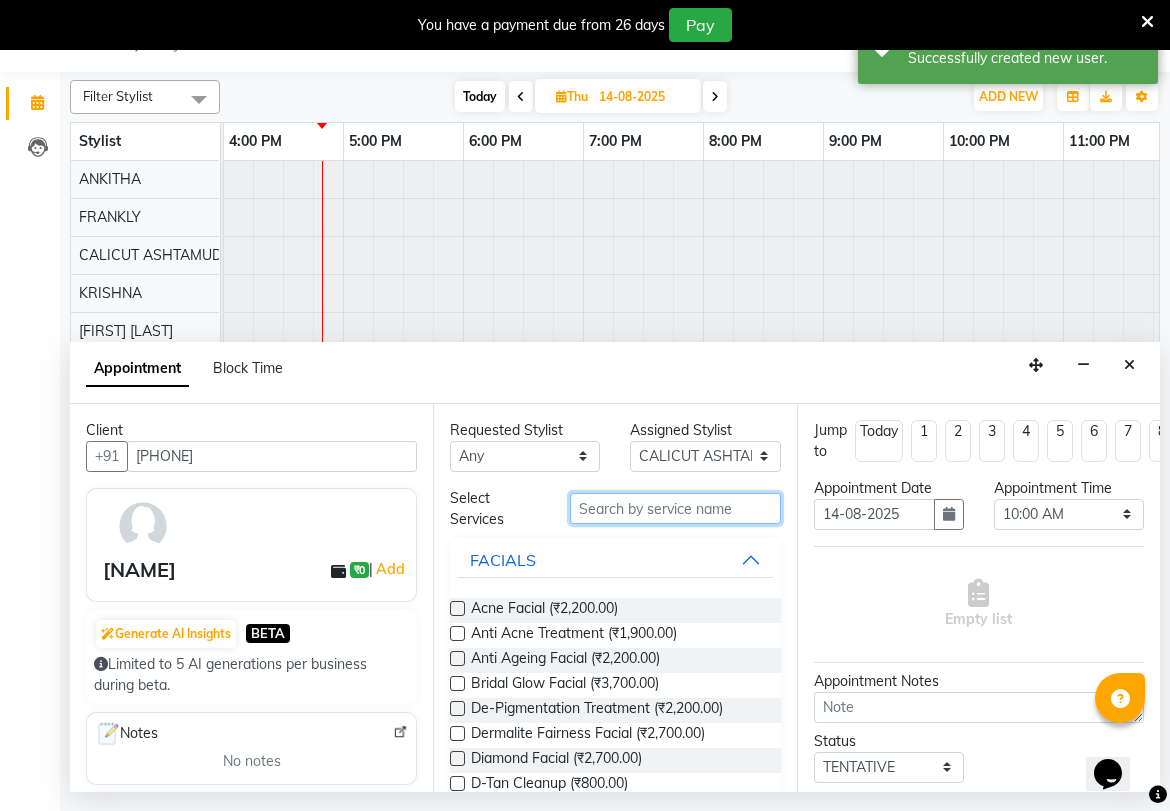 click at bounding box center (675, 508) 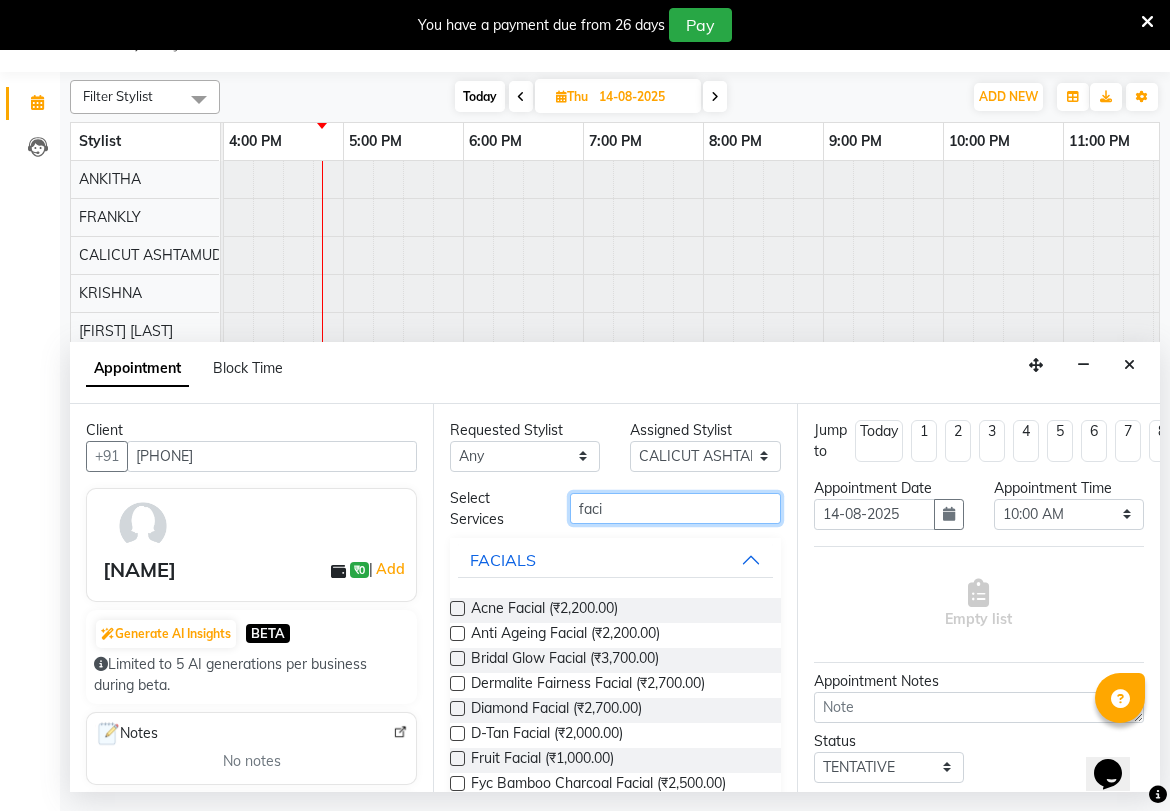 type on "faci" 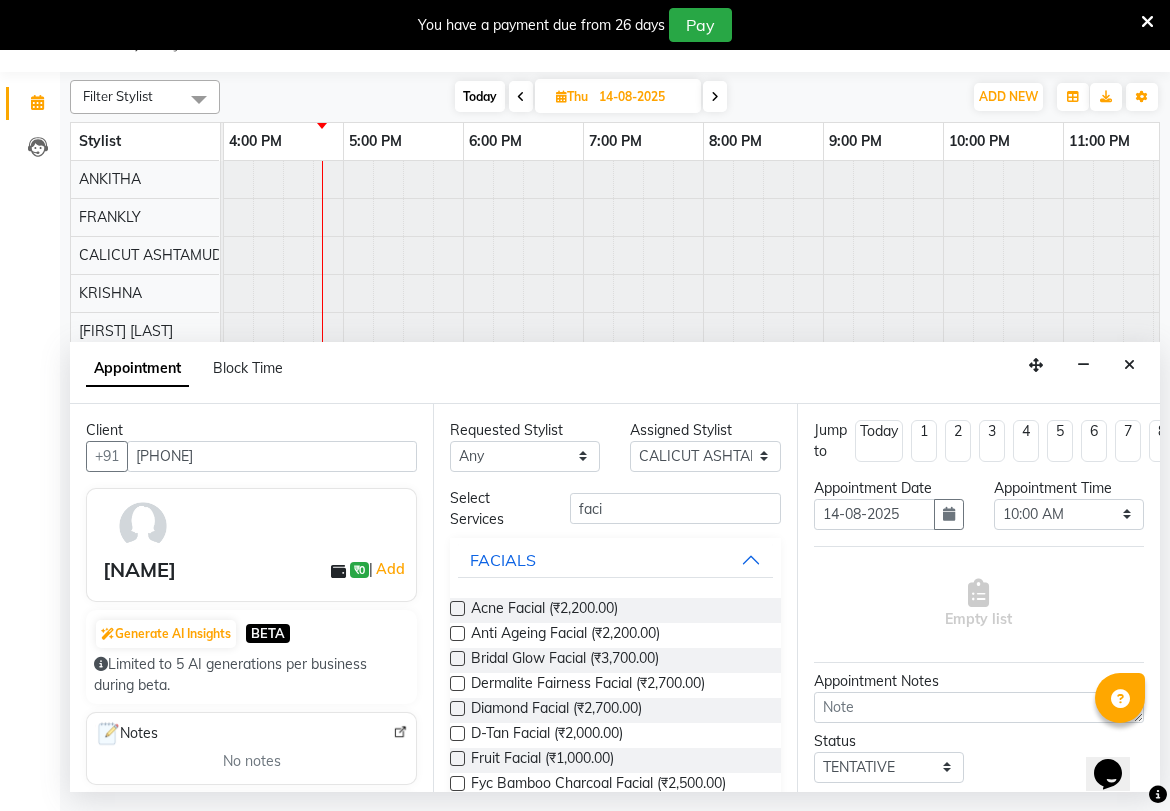click at bounding box center (457, 758) 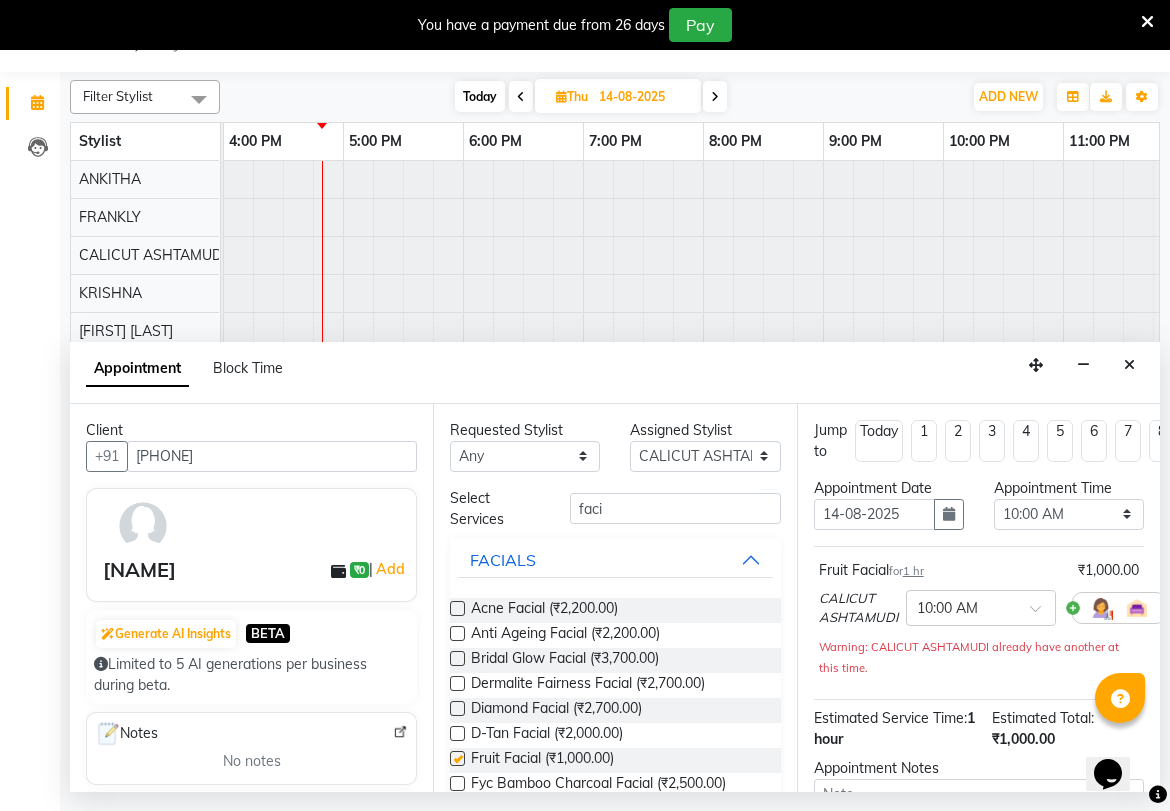 checkbox on "false" 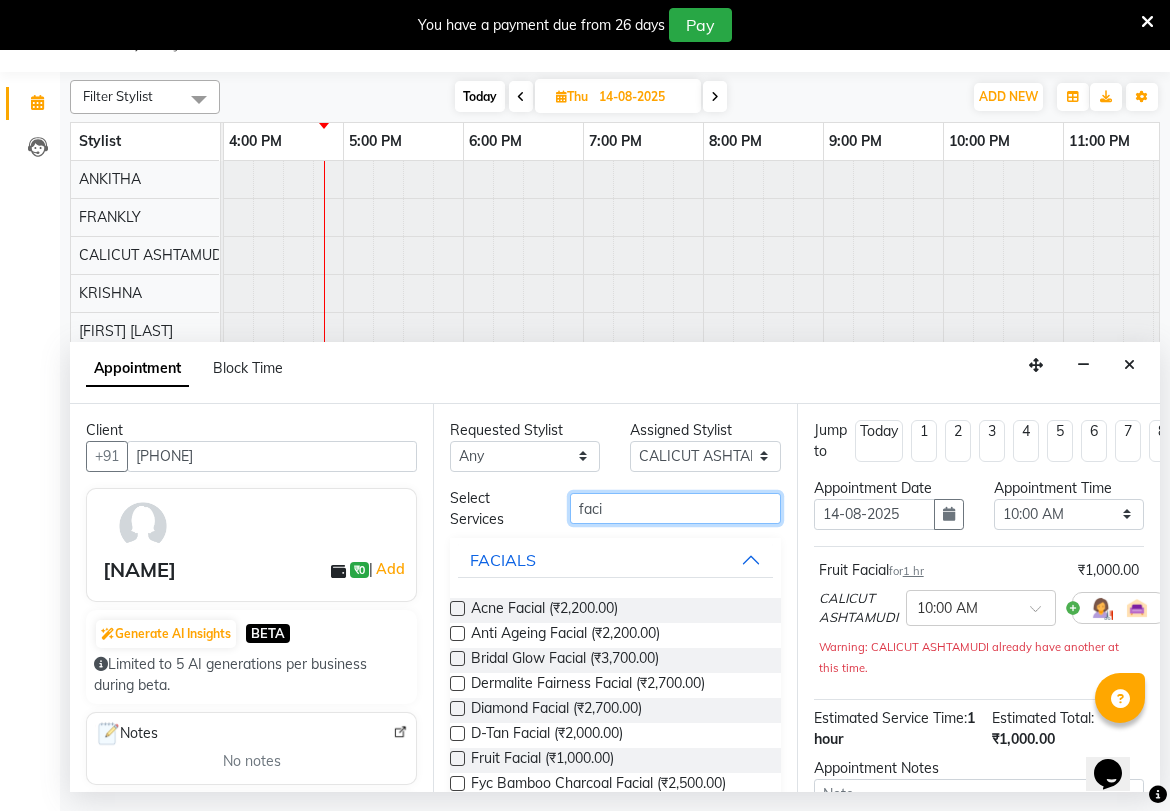 drag, startPoint x: 660, startPoint y: 496, endPoint x: 540, endPoint y: 500, distance: 120.06665 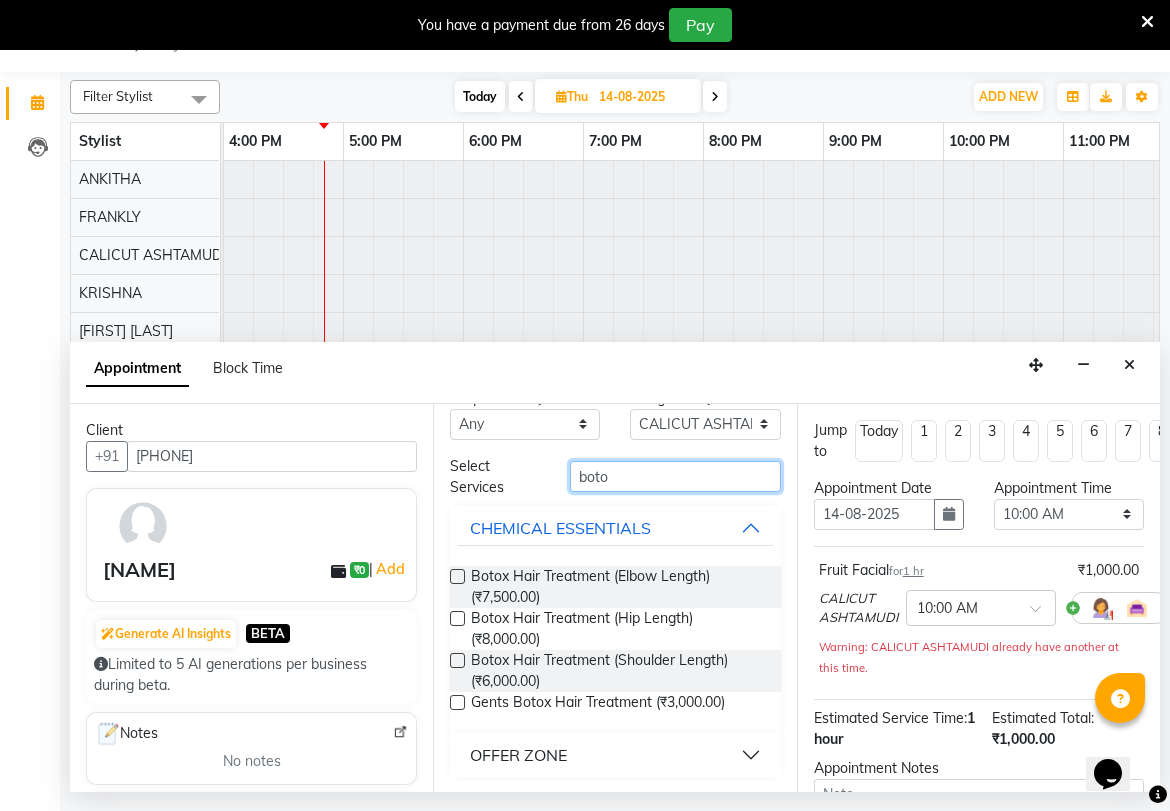 type on "boto" 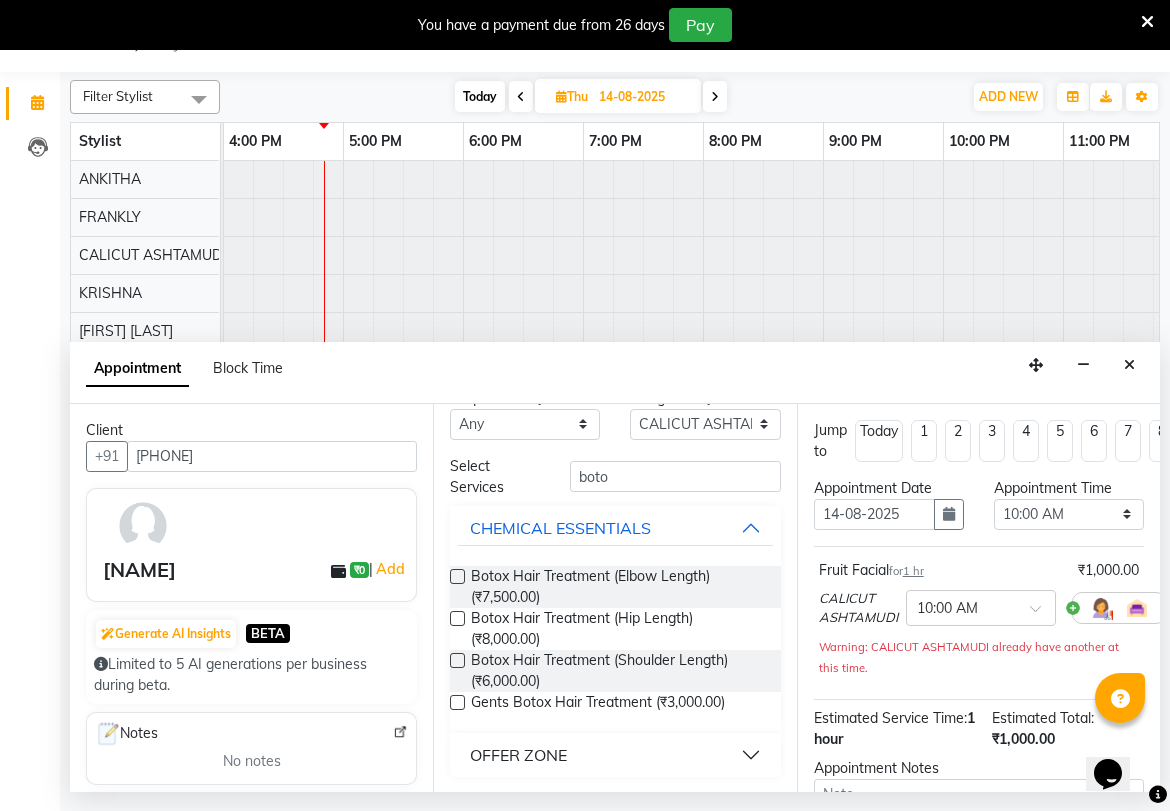 click on "OFFER ZONE" at bounding box center [518, 755] 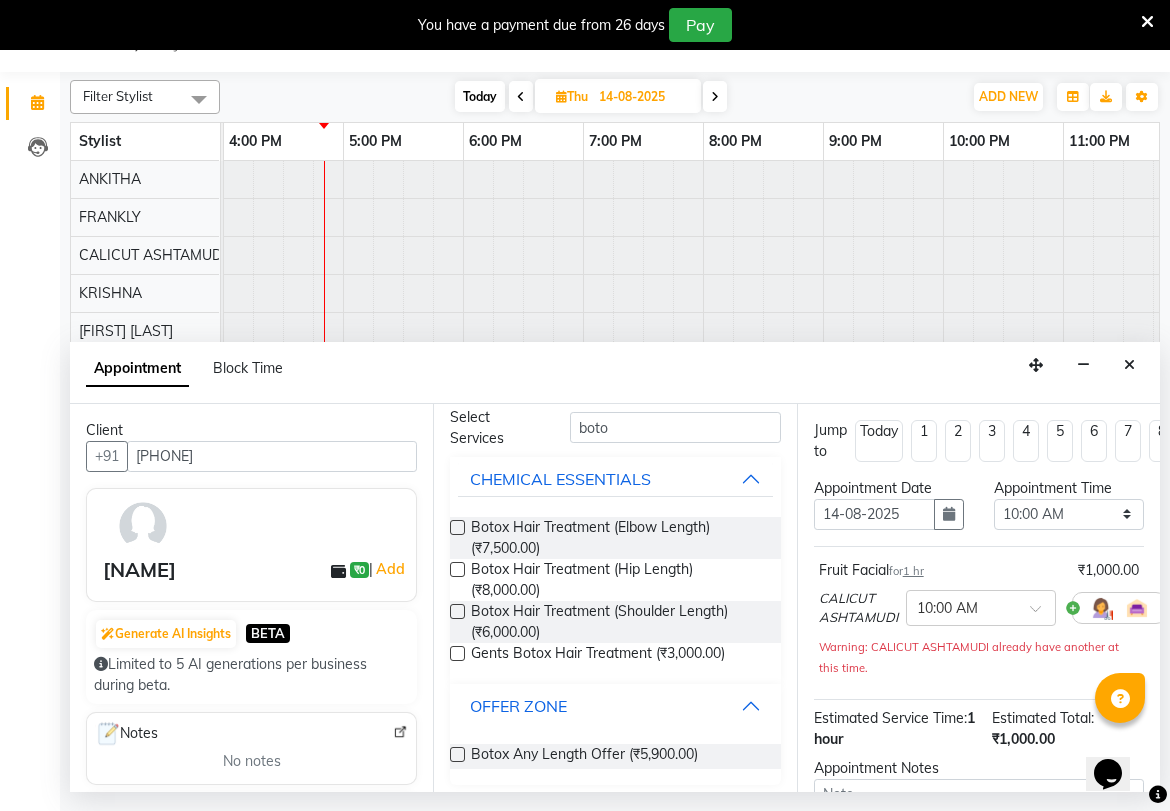 scroll, scrollTop: 90, scrollLeft: 0, axis: vertical 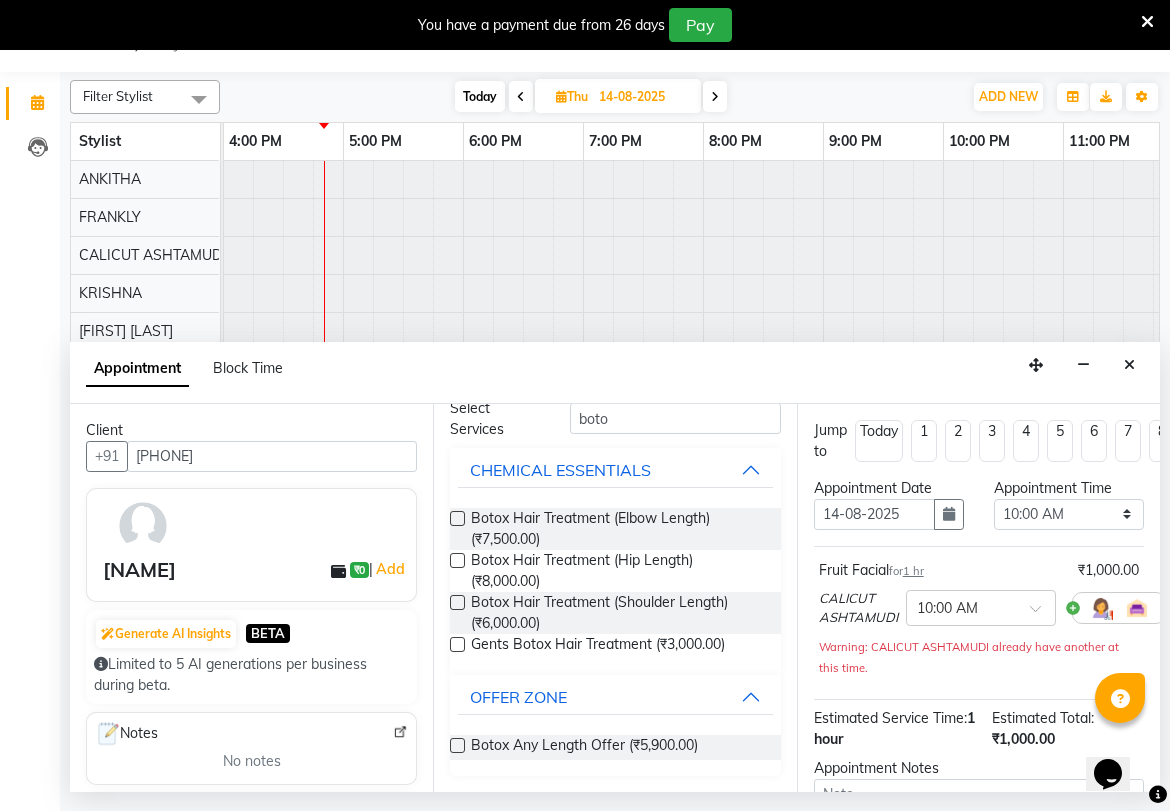 click at bounding box center (457, 745) 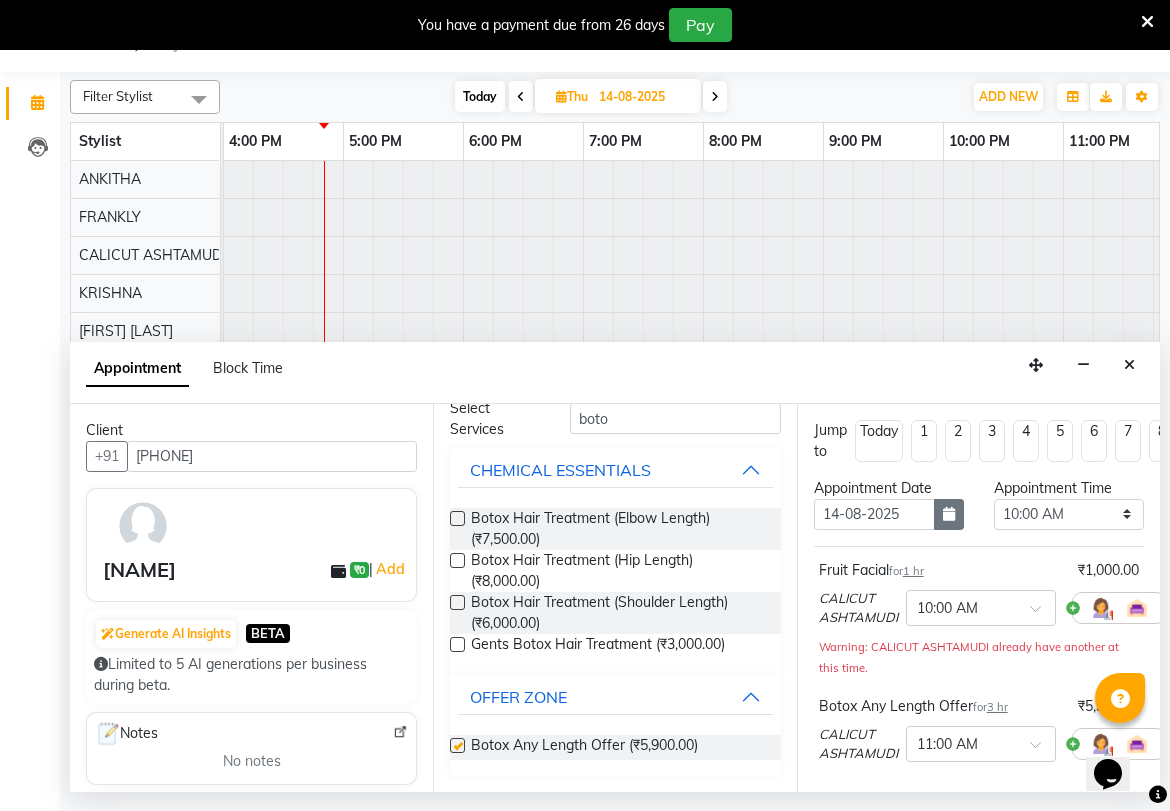 checkbox on "false" 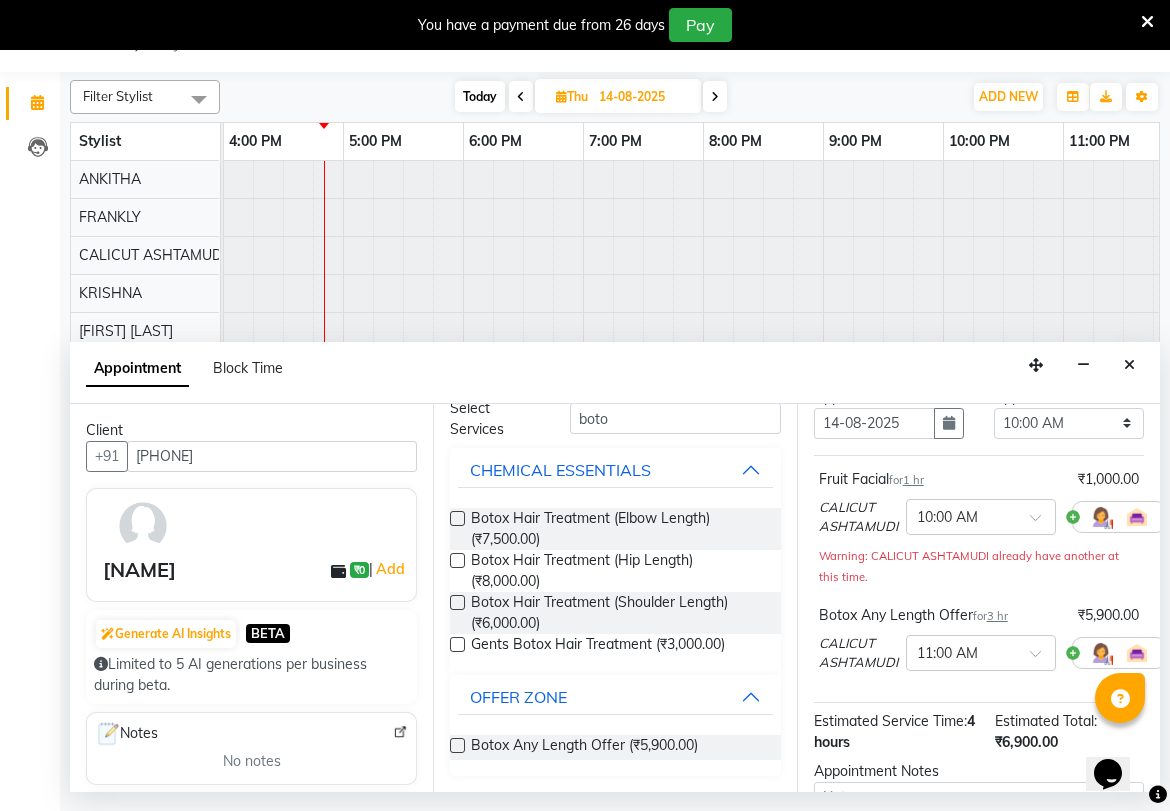 scroll, scrollTop: 111, scrollLeft: 0, axis: vertical 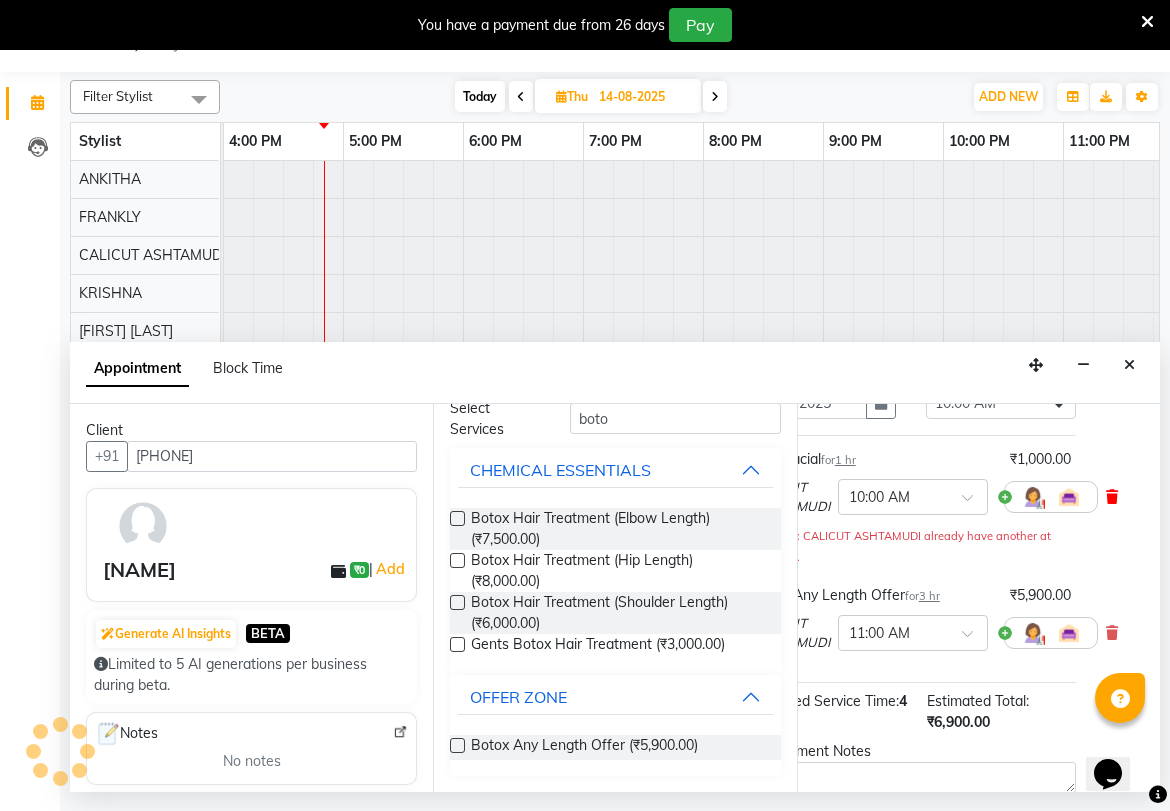 click at bounding box center [1112, 497] 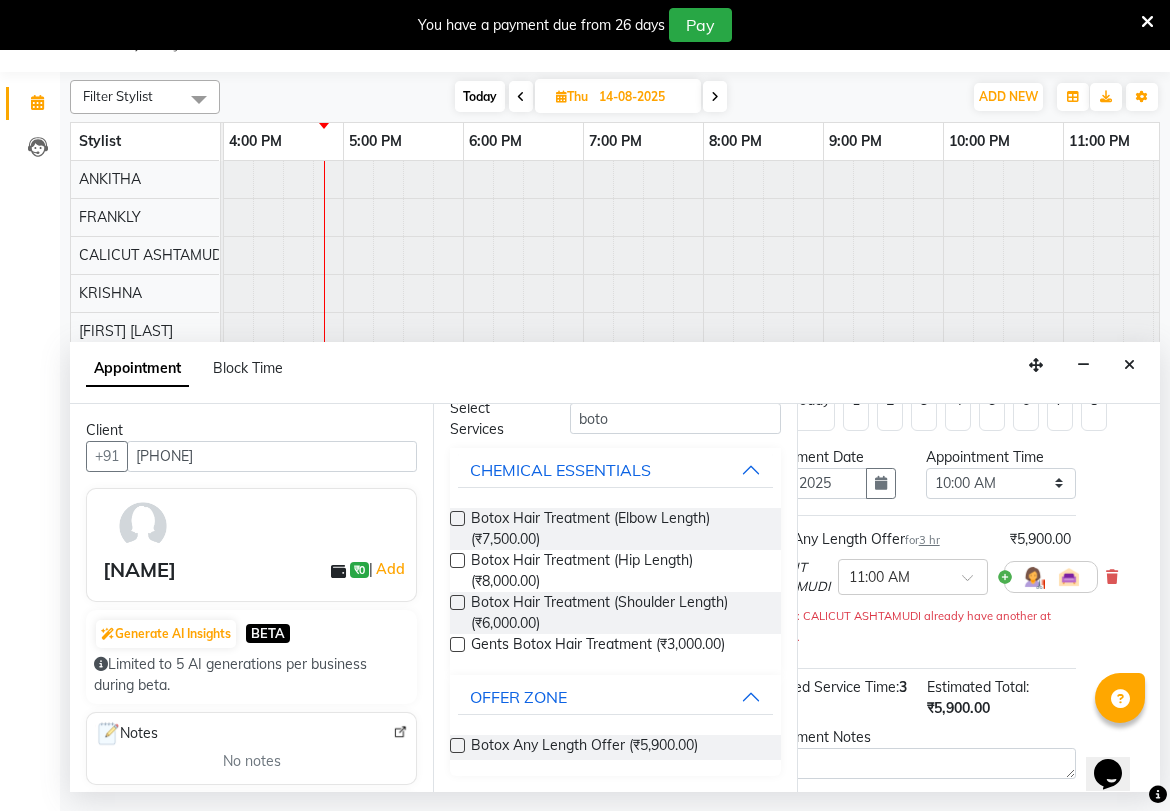 scroll, scrollTop: 0, scrollLeft: 90, axis: horizontal 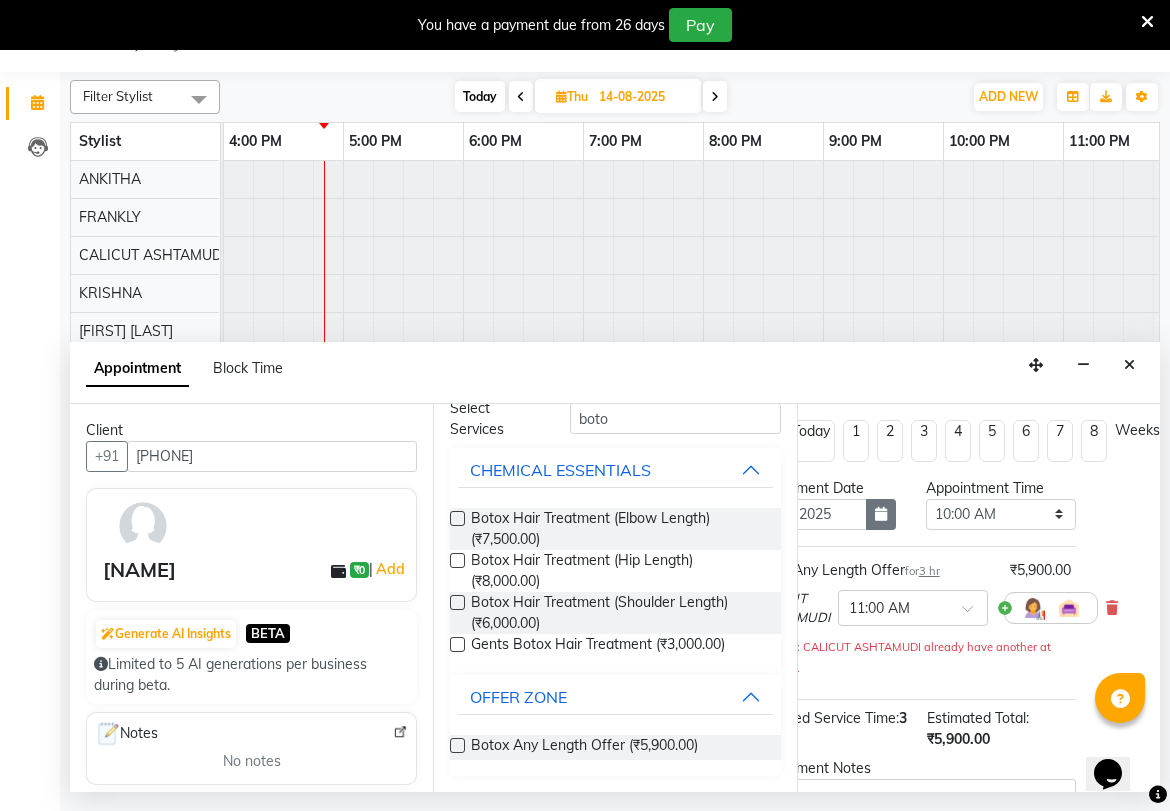 click at bounding box center (881, 514) 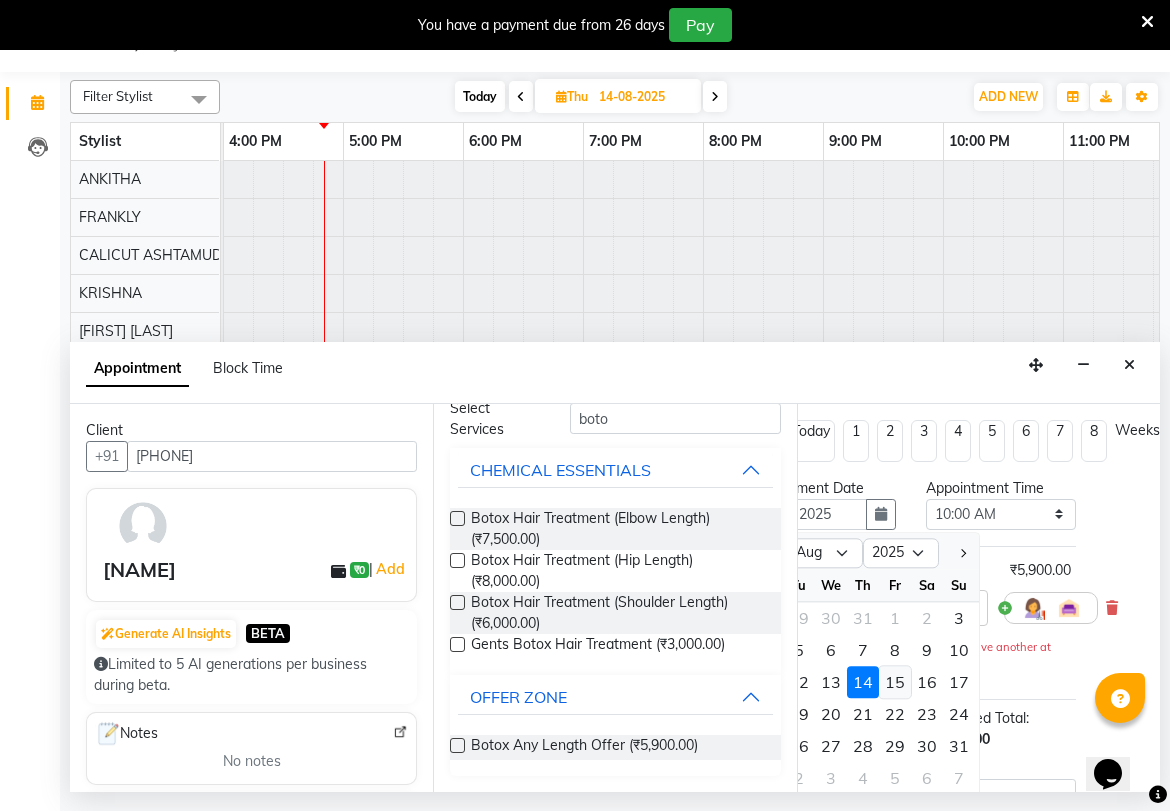 click on "15" at bounding box center (895, 682) 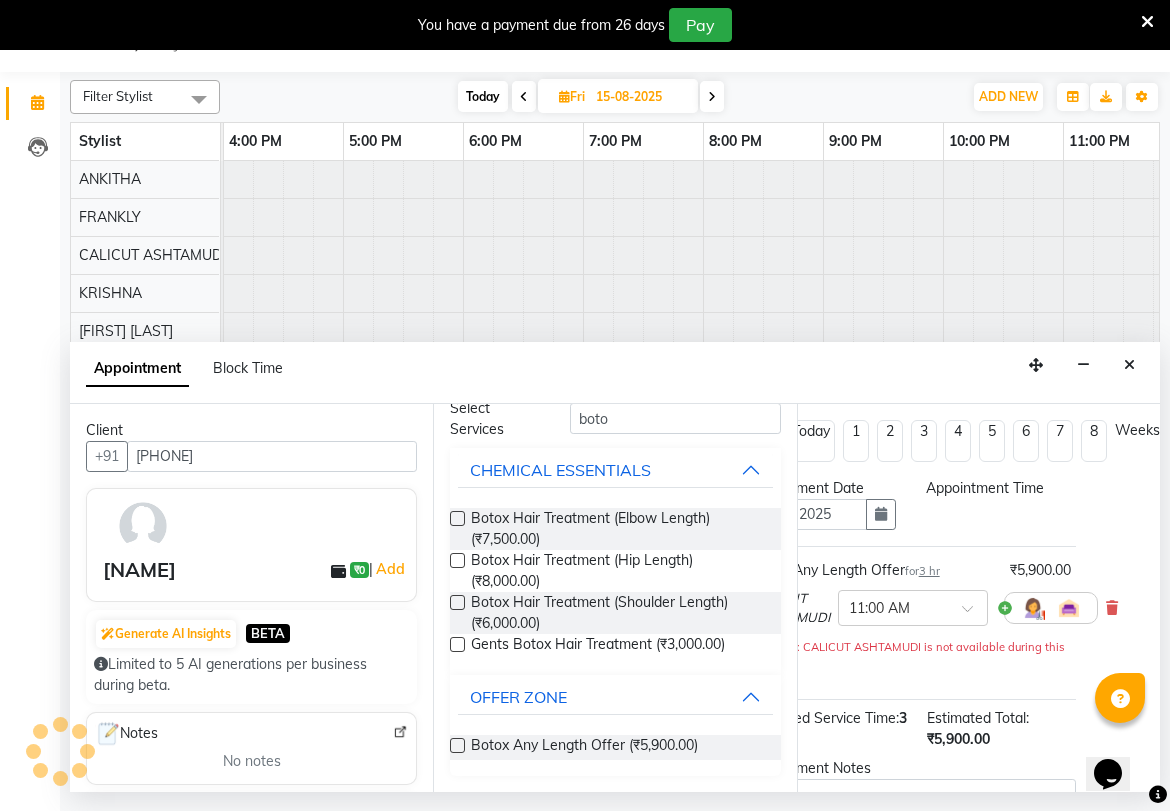 scroll, scrollTop: 0, scrollLeft: 0, axis: both 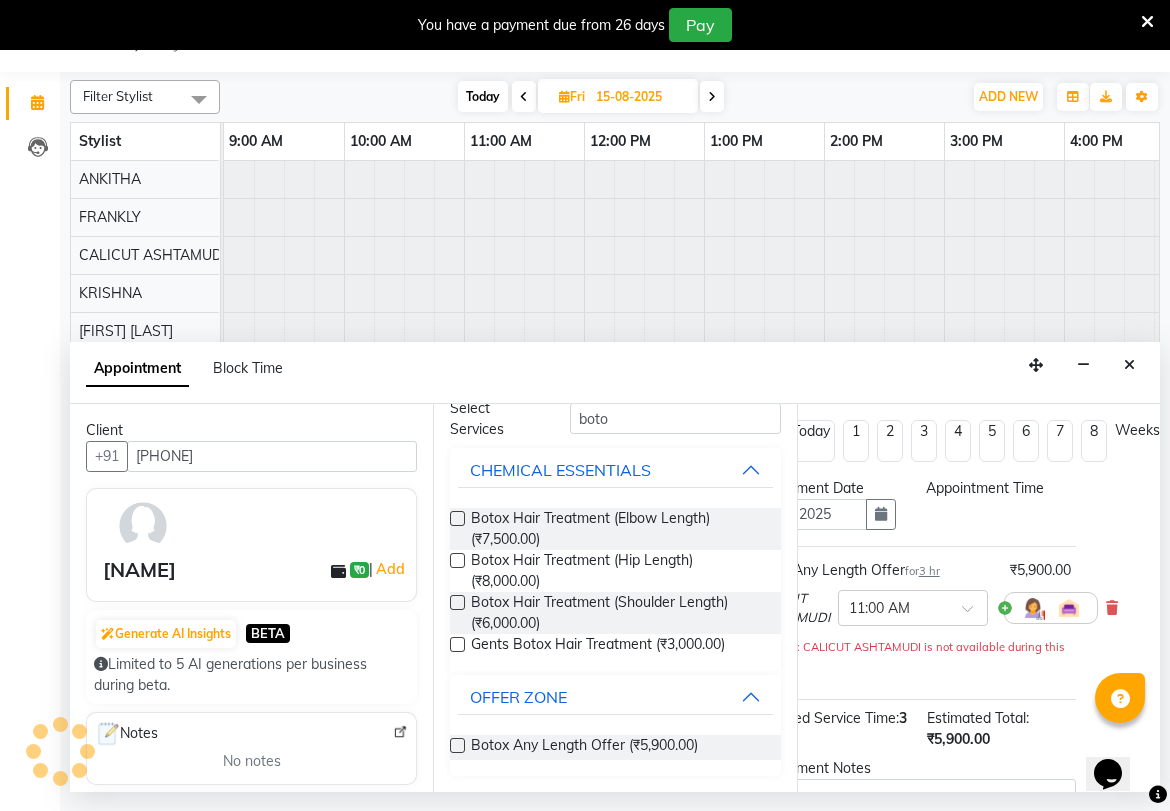 select on "600" 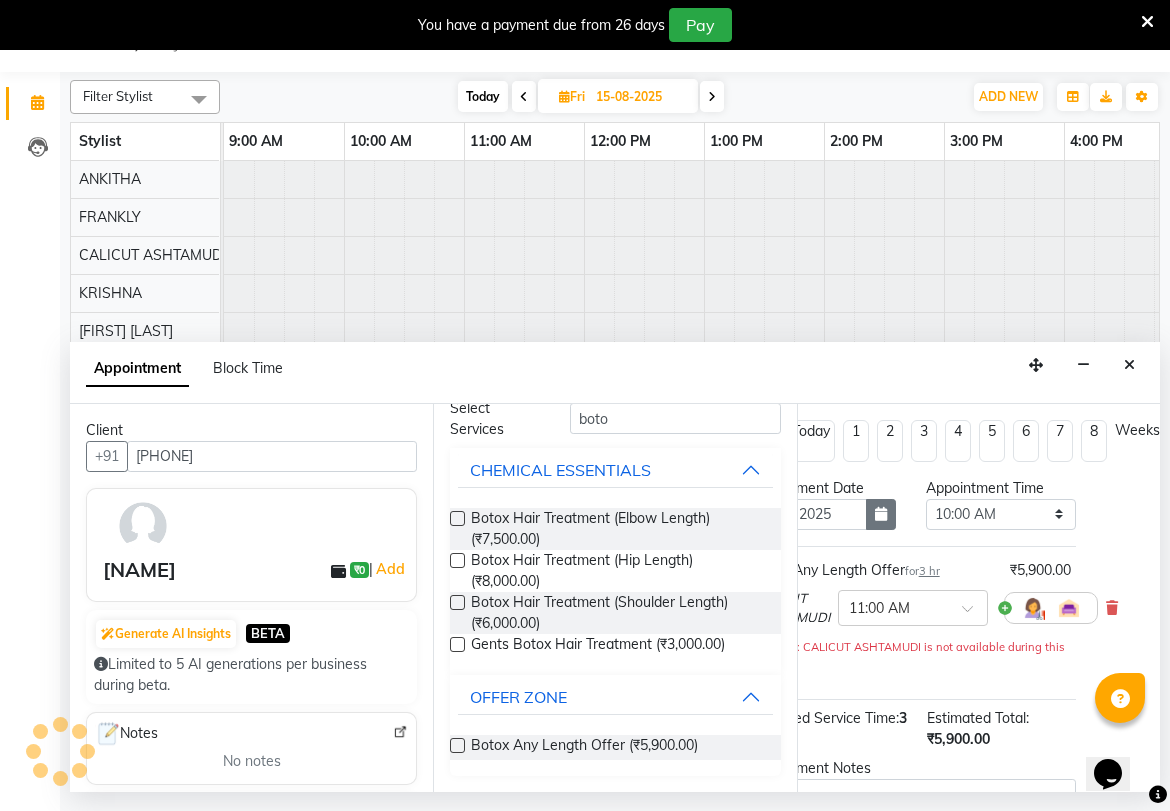 scroll, scrollTop: 0, scrollLeft: 841, axis: horizontal 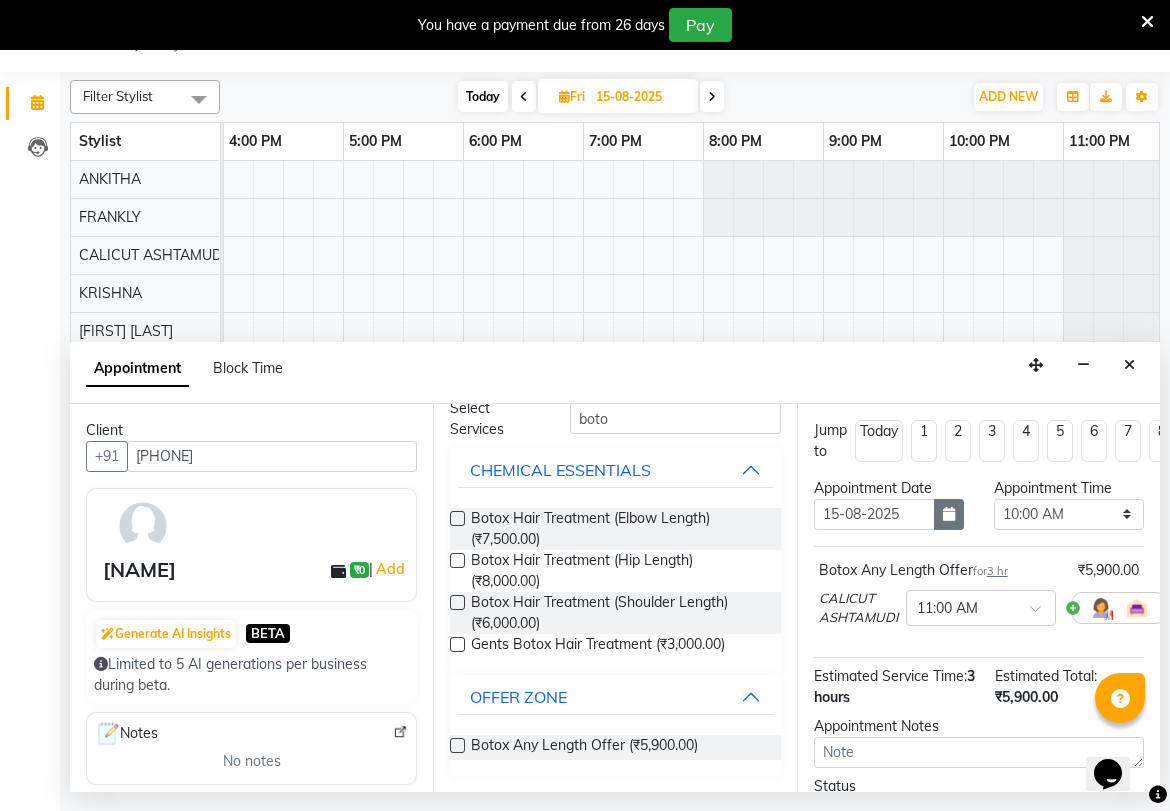 click at bounding box center (949, 514) 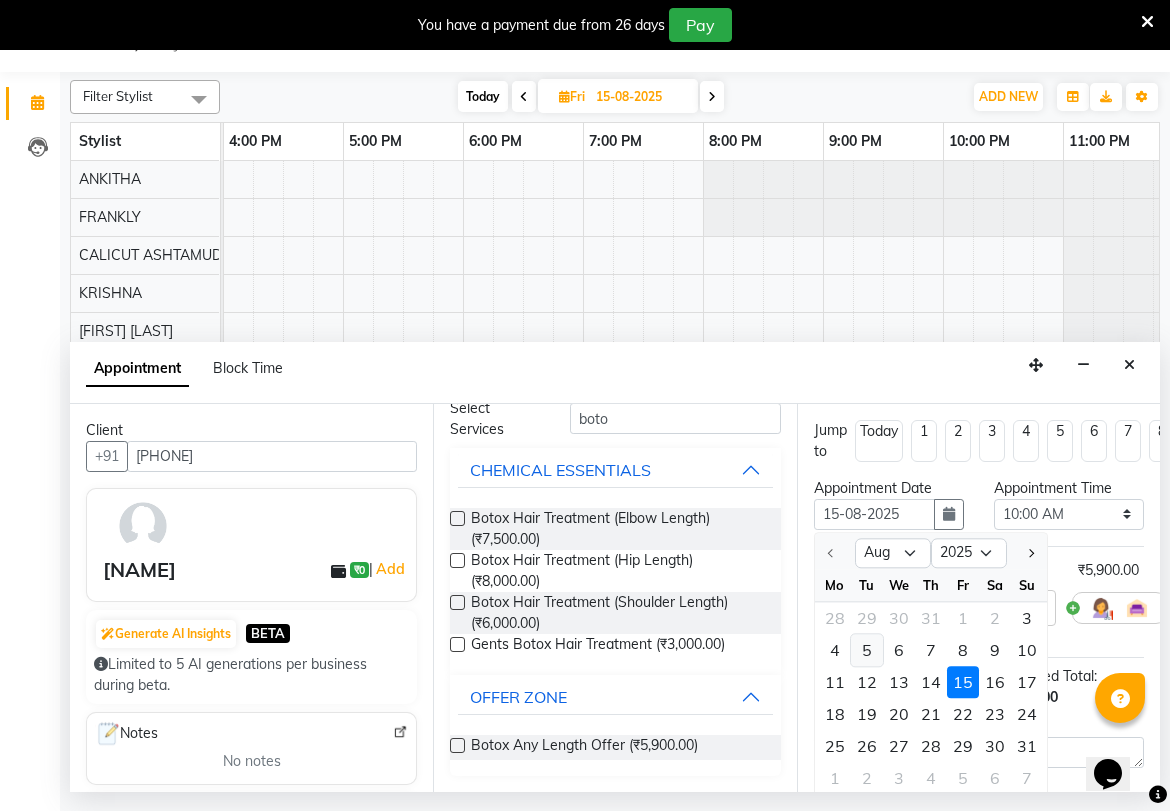 click on "5" at bounding box center (867, 650) 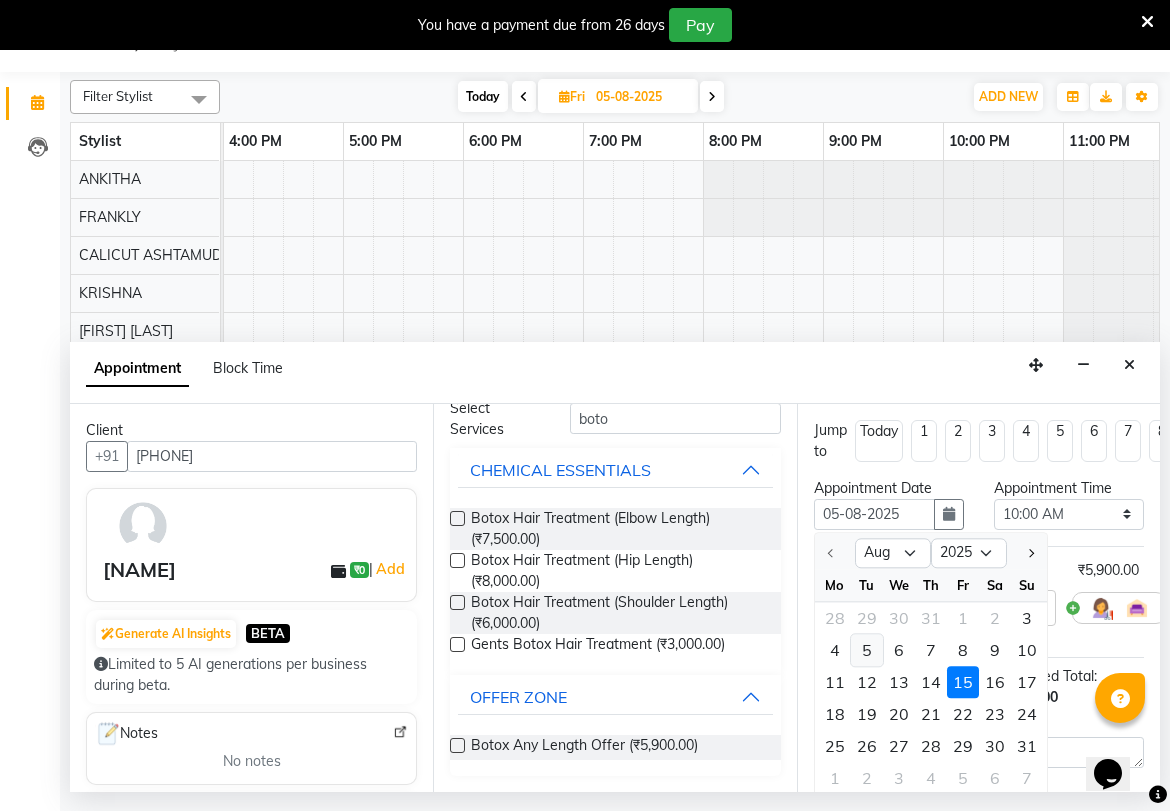 scroll, scrollTop: 0, scrollLeft: 0, axis: both 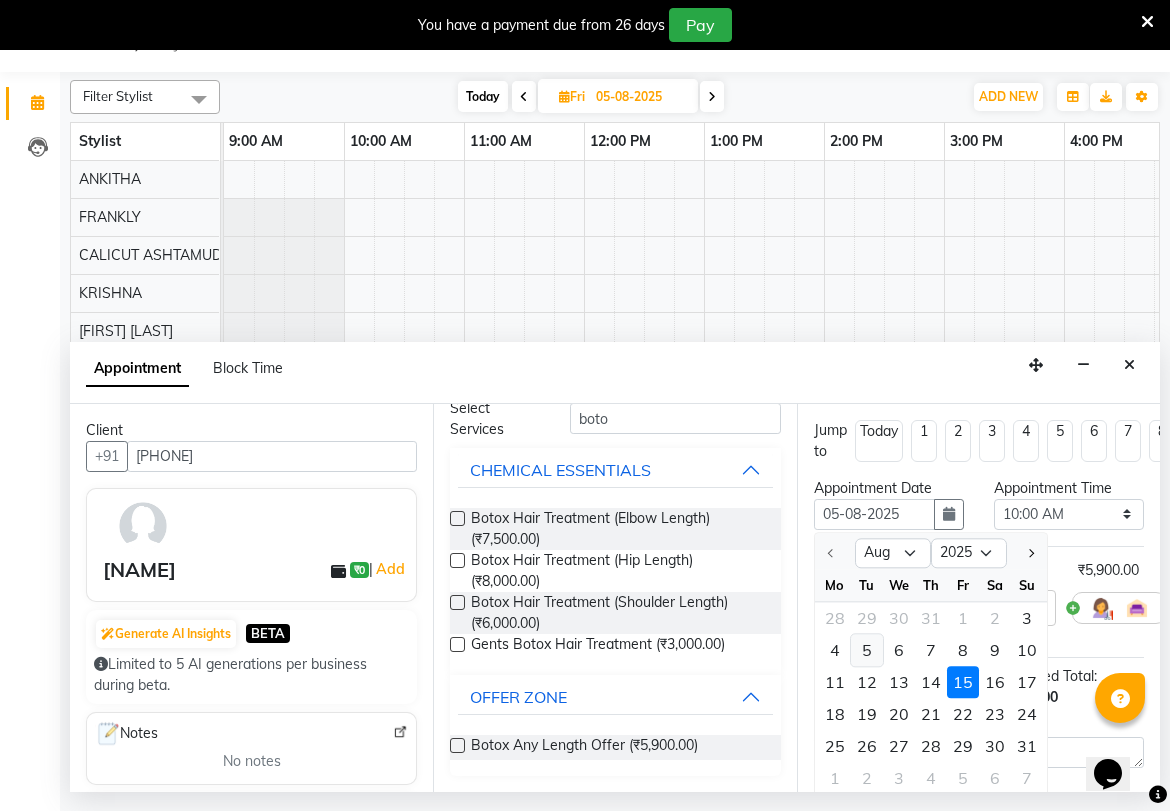 select on "600" 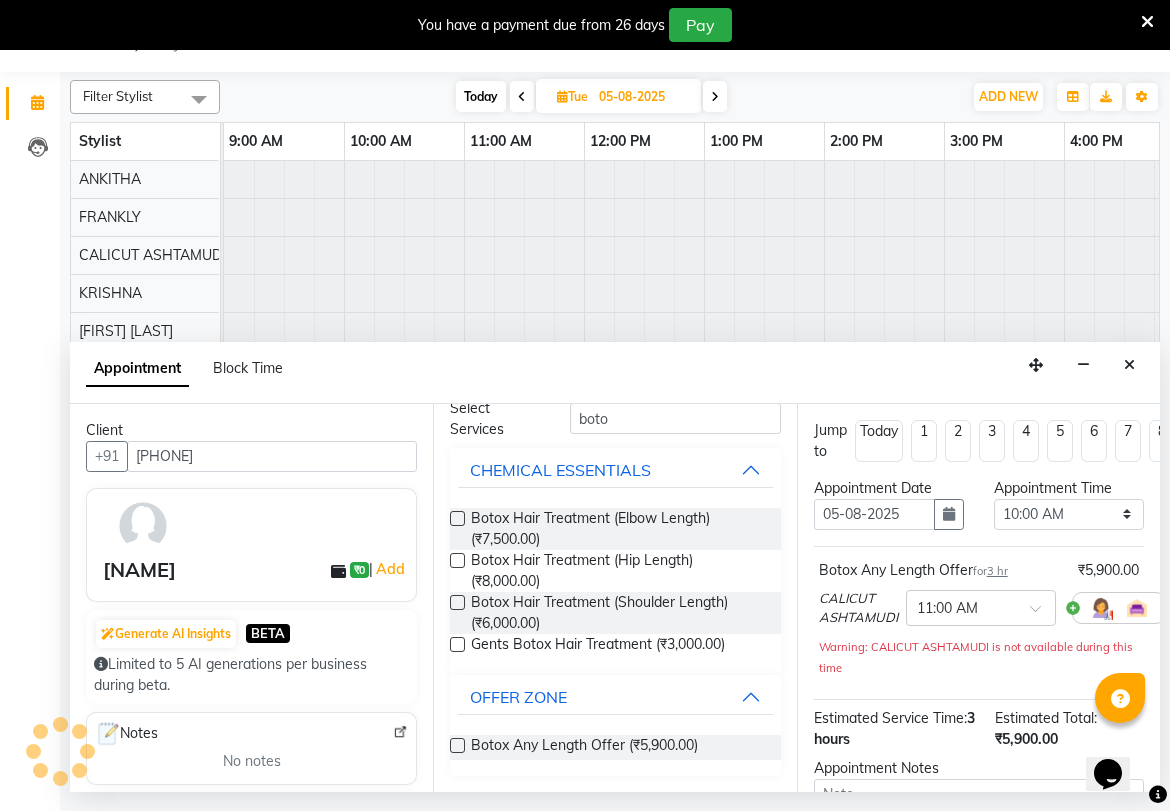 scroll, scrollTop: 0, scrollLeft: 841, axis: horizontal 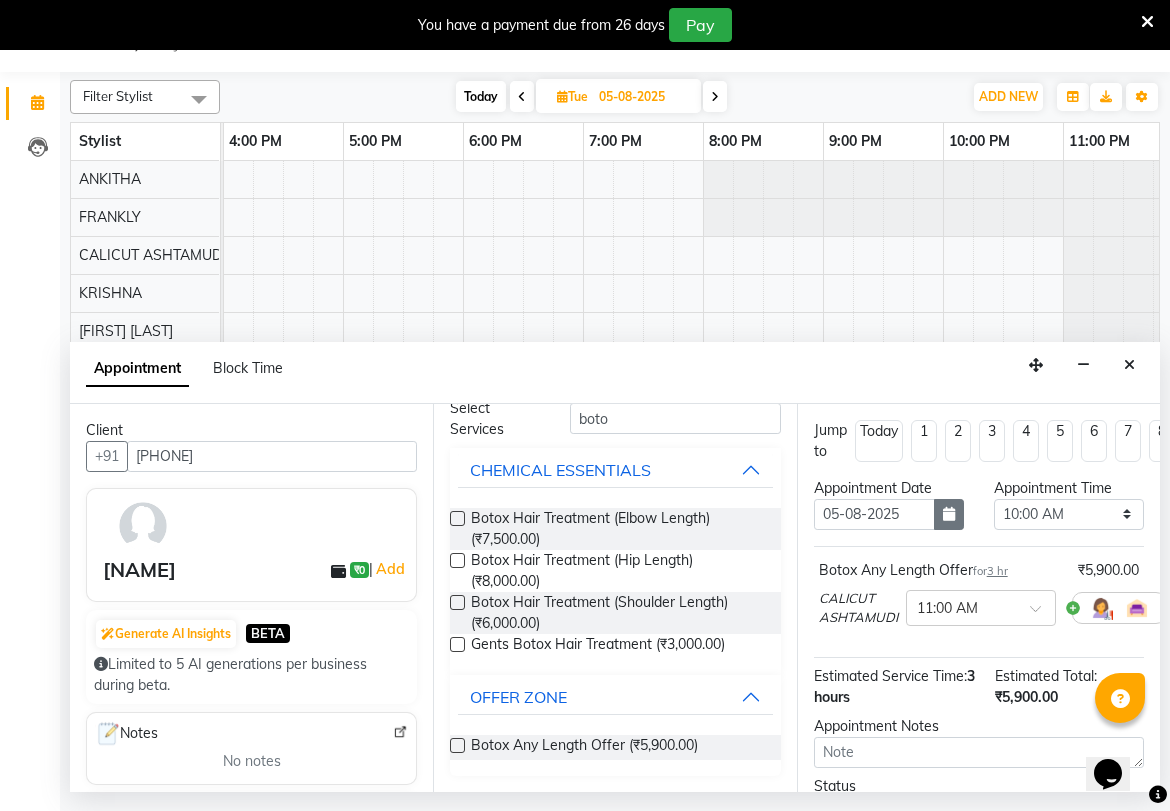 click at bounding box center [949, 514] 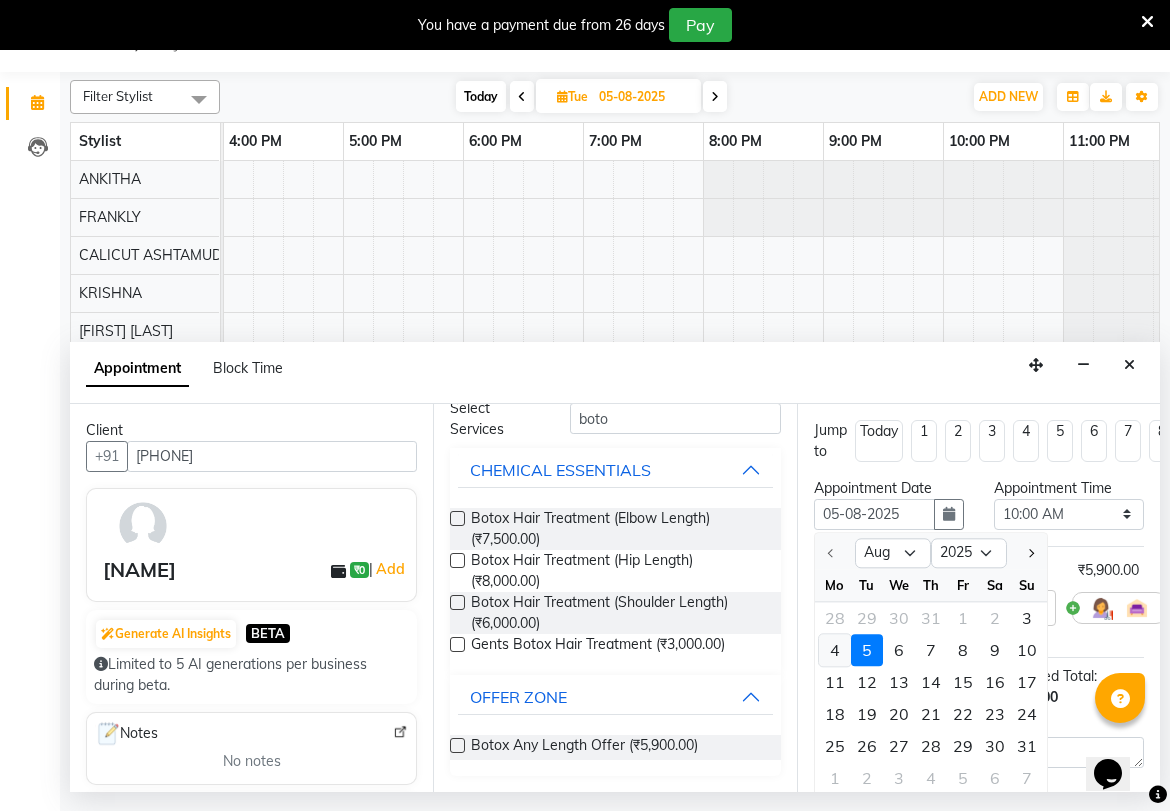click on "4" at bounding box center (835, 650) 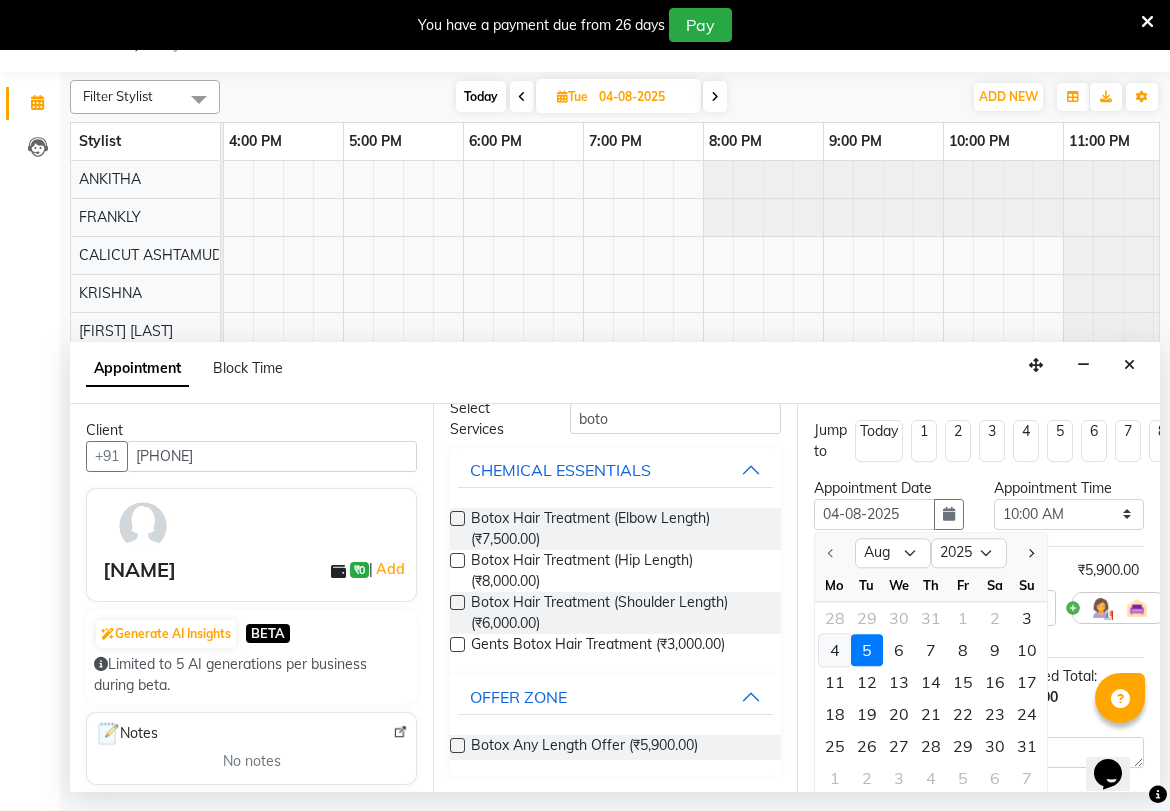 scroll, scrollTop: 0, scrollLeft: 0, axis: both 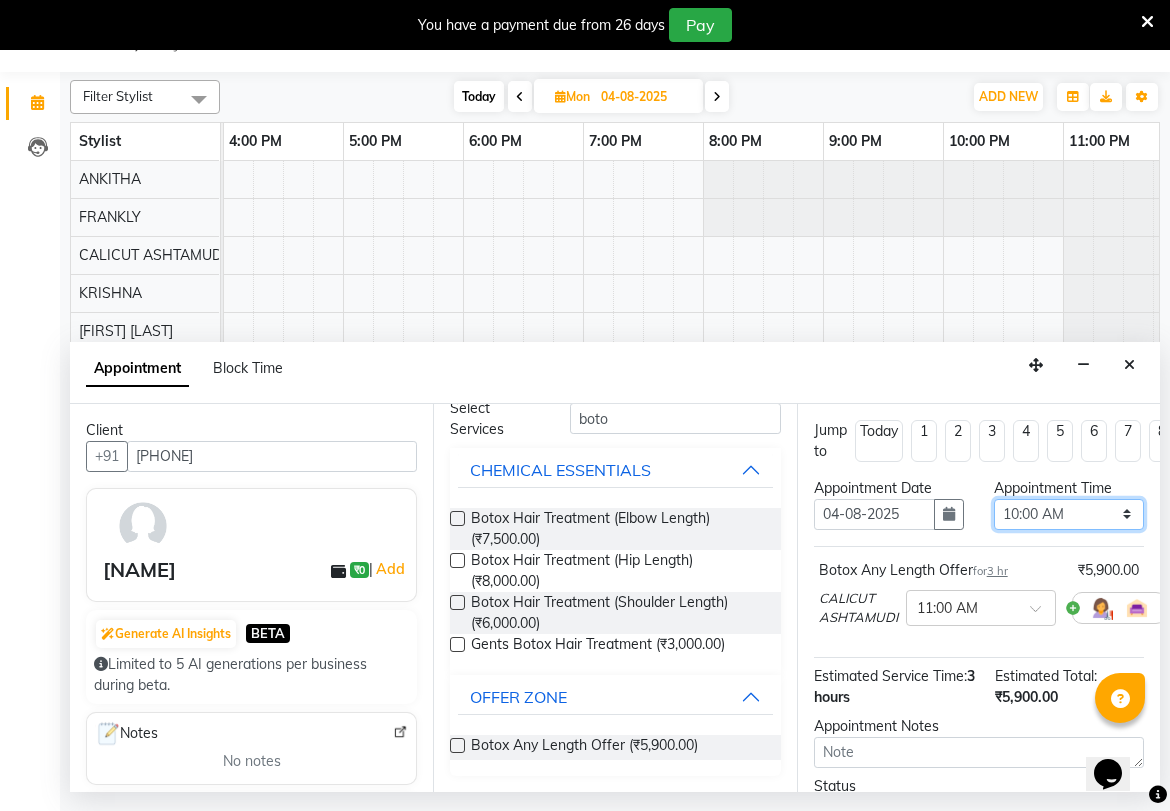 click on "Select 10:00 AM 10:15 AM 10:30 AM 10:45 AM 11:00 AM 11:15 AM 11:30 AM 11:45 AM 12:00 PM 12:15 PM 12:30 PM 12:45 PM 01:00 PM 01:15 PM 01:30 PM 01:45 PM 02:00 PM 02:15 PM 02:30 PM 02:45 PM 03:00 PM 03:15 PM 03:30 PM 03:45 PM 04:00 PM 04:15 PM 04:30 PM 04:45 PM 05:00 PM 05:15 PM 05:30 PM 05:45 PM 06:00 PM 06:15 PM 06:30 PM 06:45 PM 07:00 PM 07:15 PM 07:30 PM 07:45 PM 08:00 PM 08:15 PM 08:30 PM 08:45 PM 09:00 PM 09:15 PM 09:30 PM 09:45 PM 10:00 PM 10:15 PM 10:30 PM 10:45 PM 11:00 PM" at bounding box center (1069, 514) 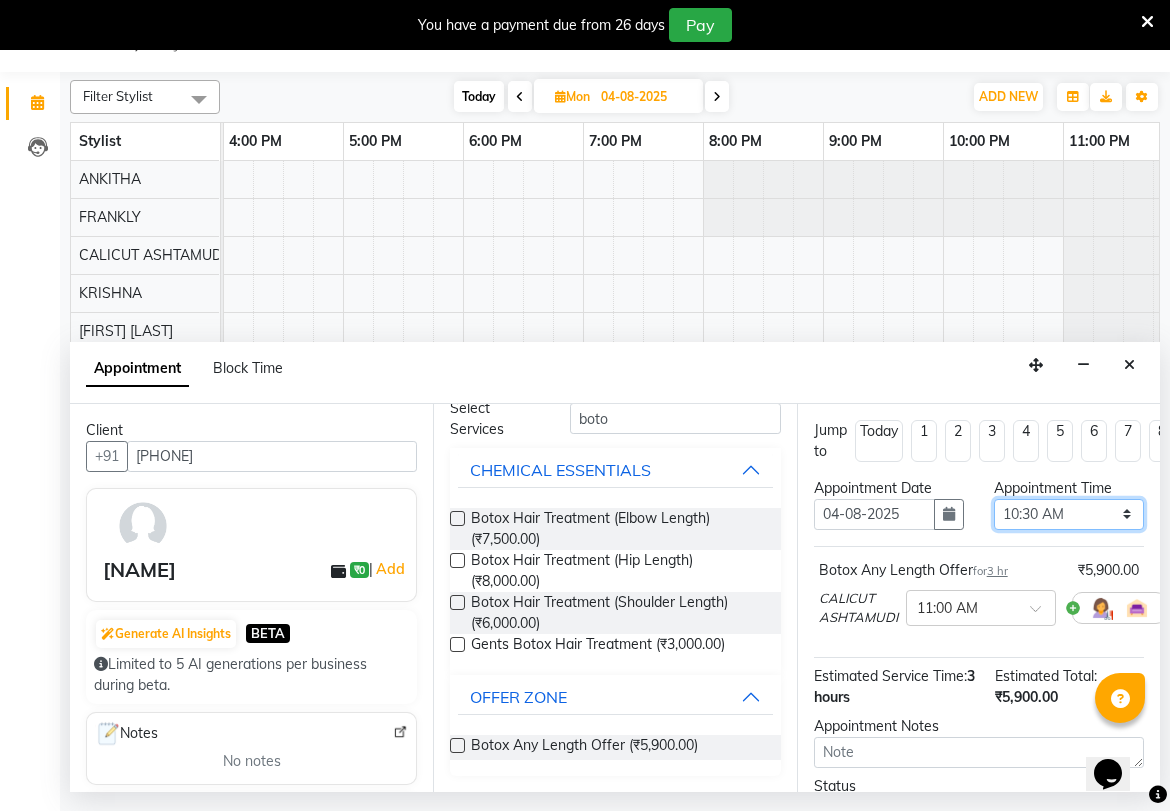 click on "Select 10:00 AM 10:15 AM 10:30 AM 10:45 AM 11:00 AM 11:15 AM 11:30 AM 11:45 AM 12:00 PM 12:15 PM 12:30 PM 12:45 PM 01:00 PM 01:15 PM 01:30 PM 01:45 PM 02:00 PM 02:15 PM 02:30 PM 02:45 PM 03:00 PM 03:15 PM 03:30 PM 03:45 PM 04:00 PM 04:15 PM 04:30 PM 04:45 PM 05:00 PM 05:15 PM 05:30 PM 05:45 PM 06:00 PM 06:15 PM 06:30 PM 06:45 PM 07:00 PM 07:15 PM 07:30 PM 07:45 PM 08:00 PM 08:15 PM 08:30 PM 08:45 PM 09:00 PM 09:15 PM 09:30 PM 09:45 PM 10:00 PM 10:15 PM 10:30 PM 10:45 PM 11:00 PM" at bounding box center [1069, 514] 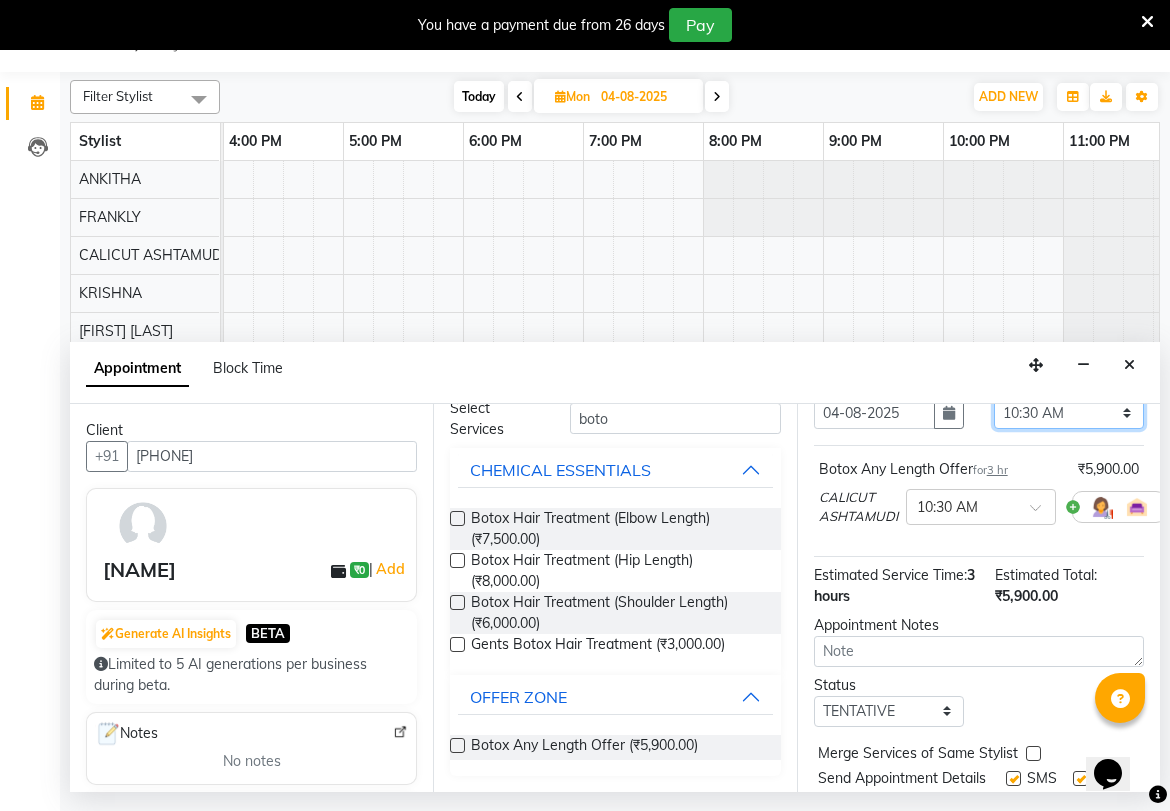 scroll, scrollTop: 195, scrollLeft: 0, axis: vertical 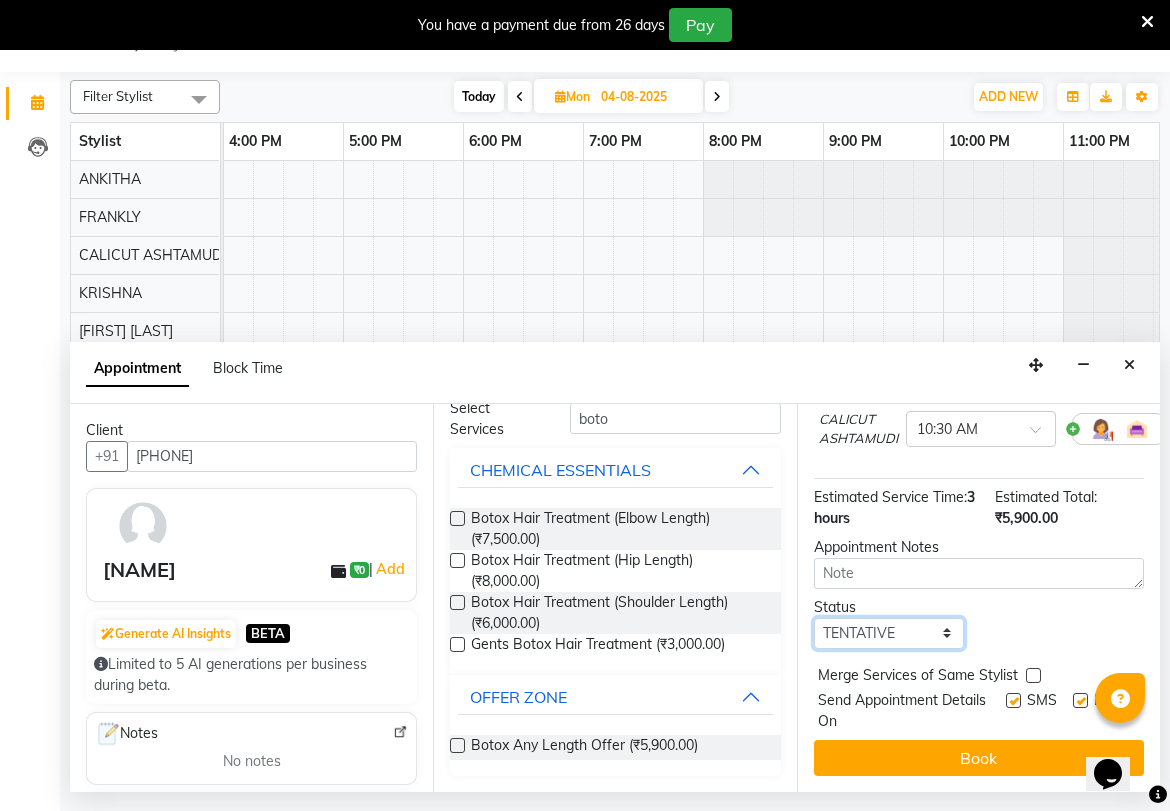 click on "Select TENTATIVE CONFIRM UPCOMING" at bounding box center [889, 633] 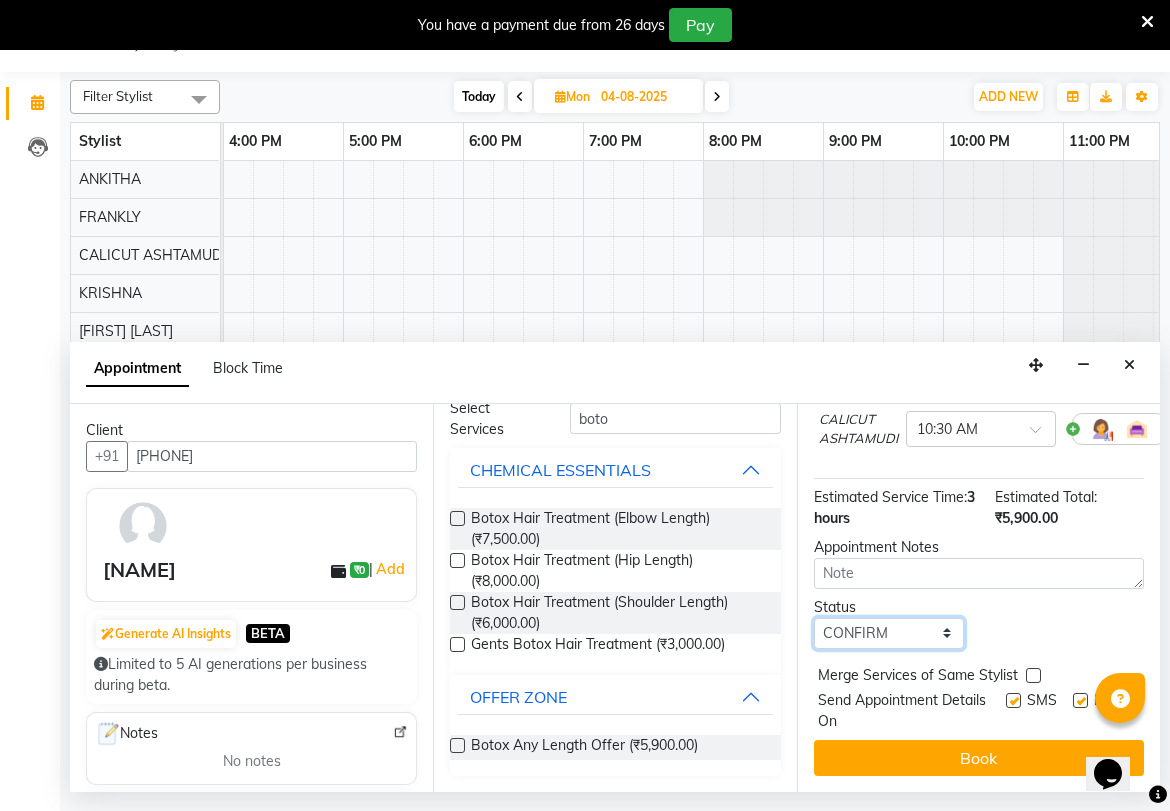 click on "Select TENTATIVE CONFIRM UPCOMING" at bounding box center (889, 633) 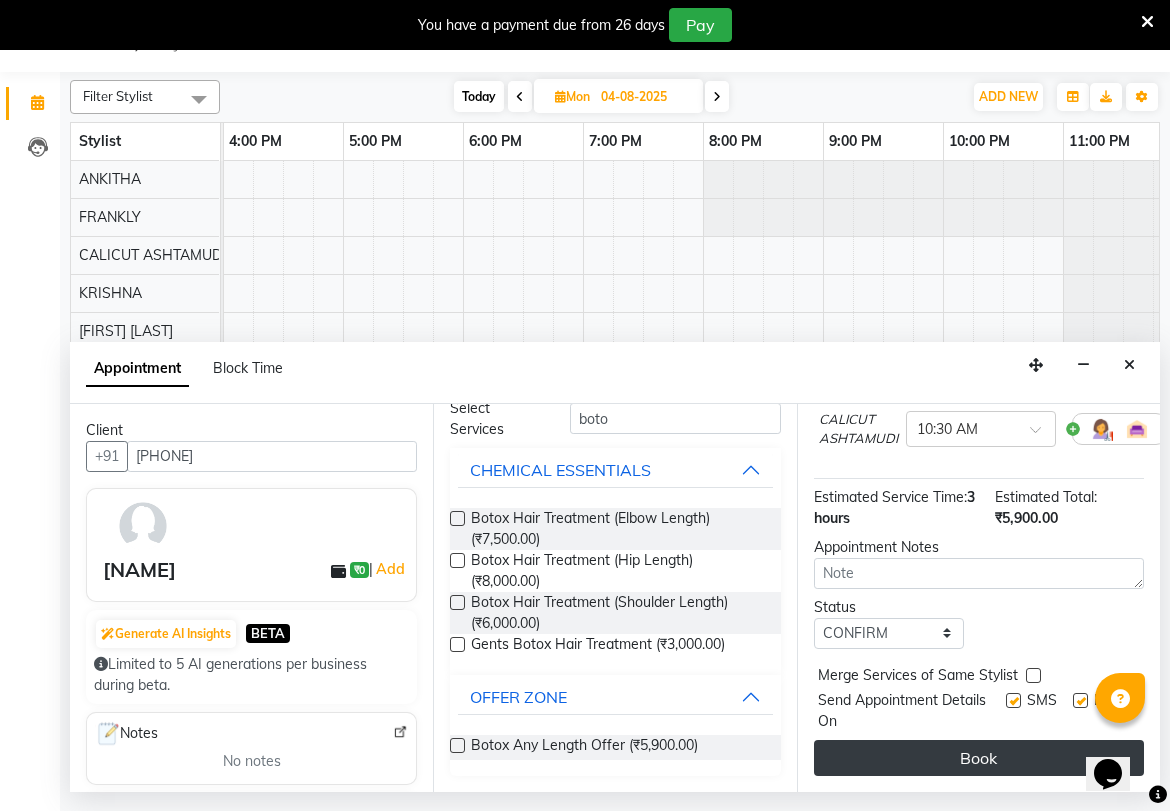 click on "Book" at bounding box center (979, 758) 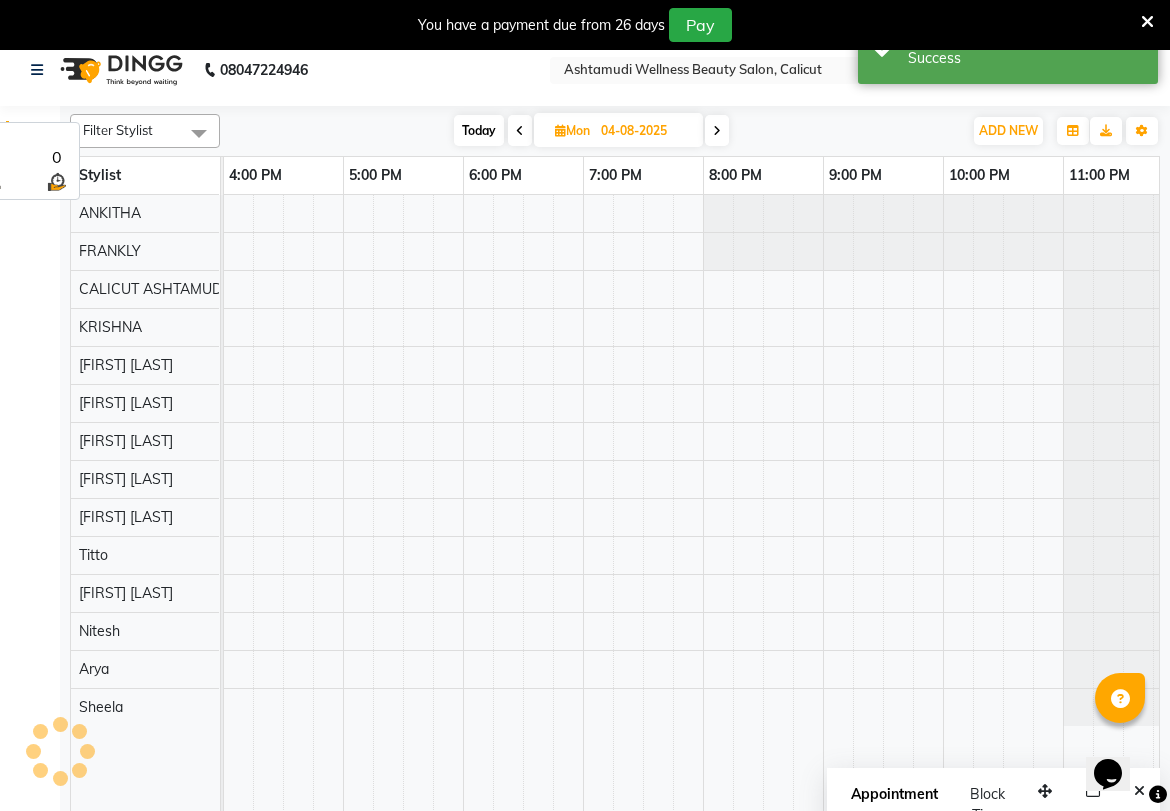 scroll, scrollTop: 0, scrollLeft: 0, axis: both 